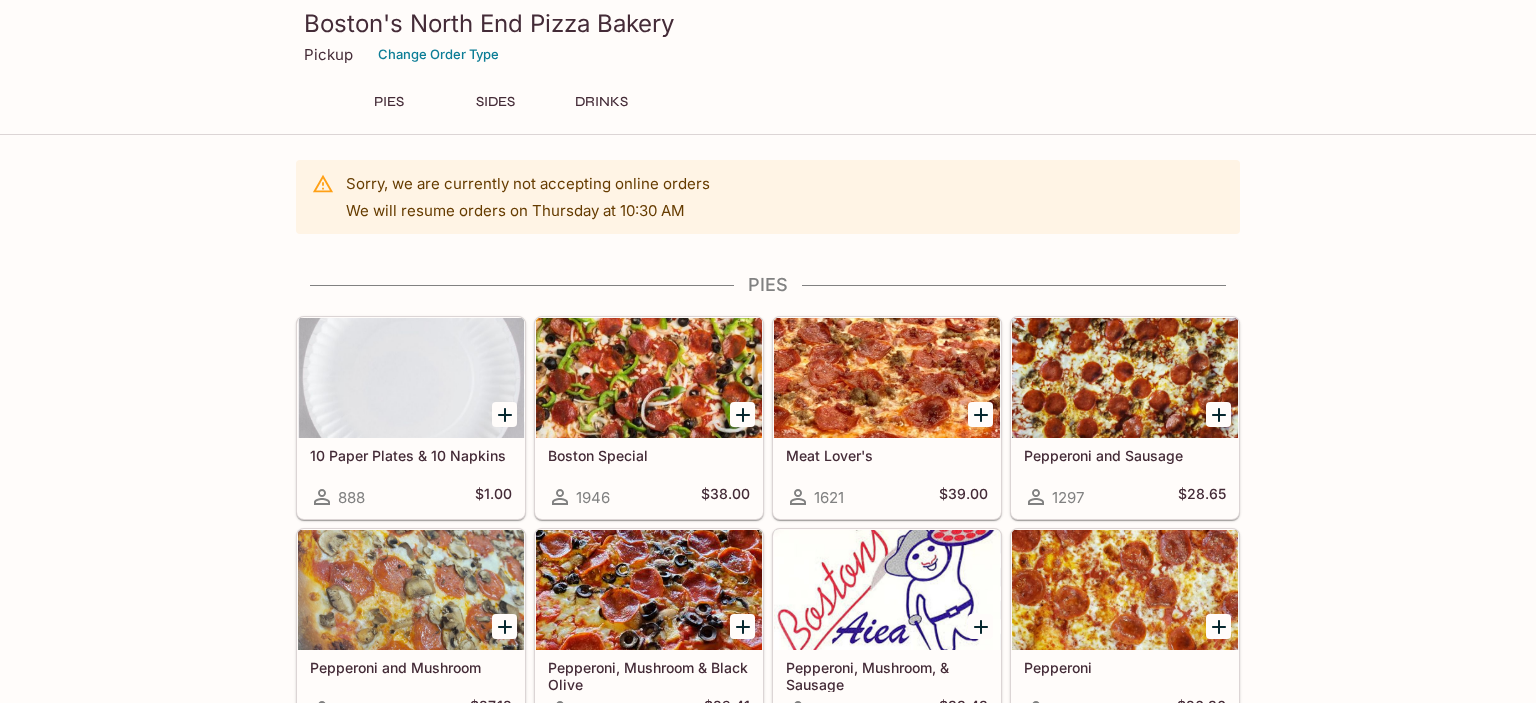 scroll, scrollTop: 0, scrollLeft: 0, axis: both 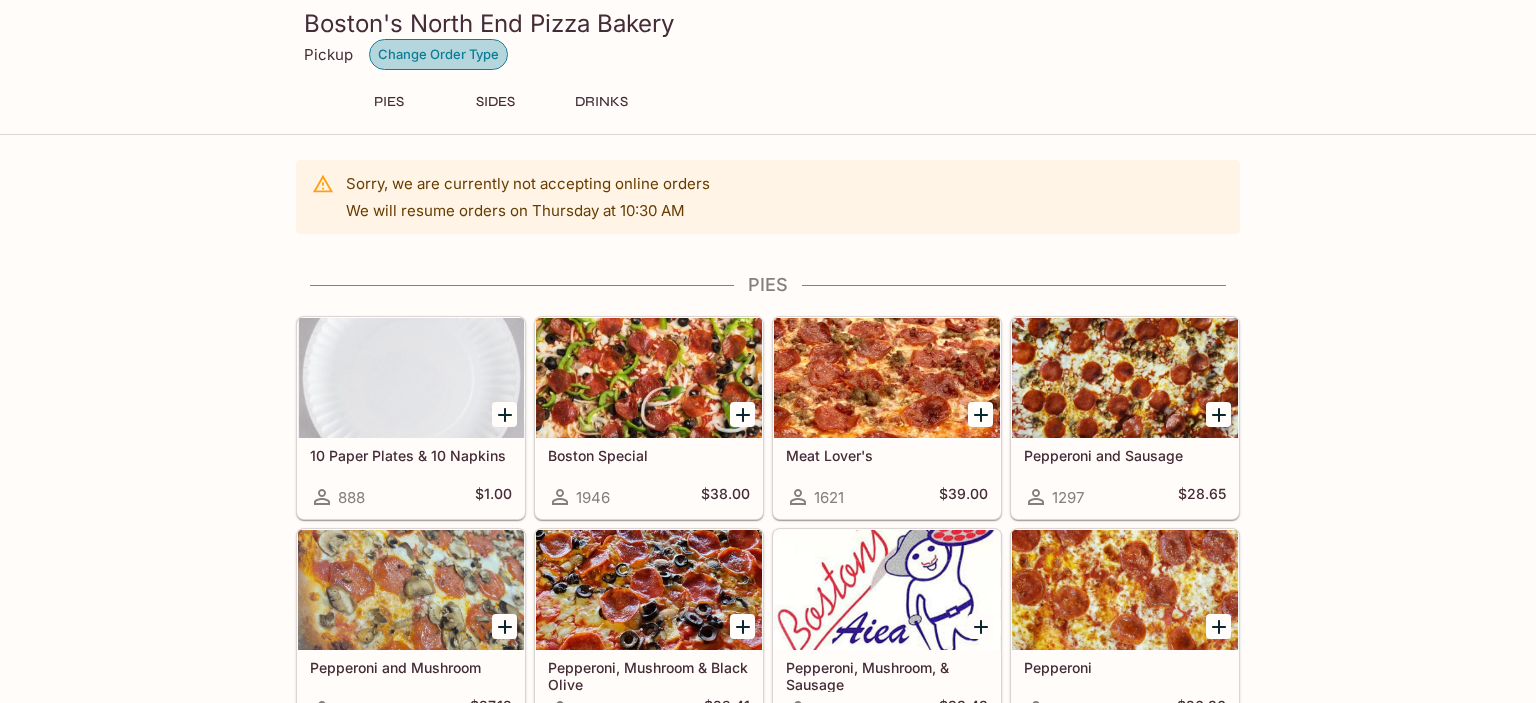 click on "Change Order Type" at bounding box center [438, 54] 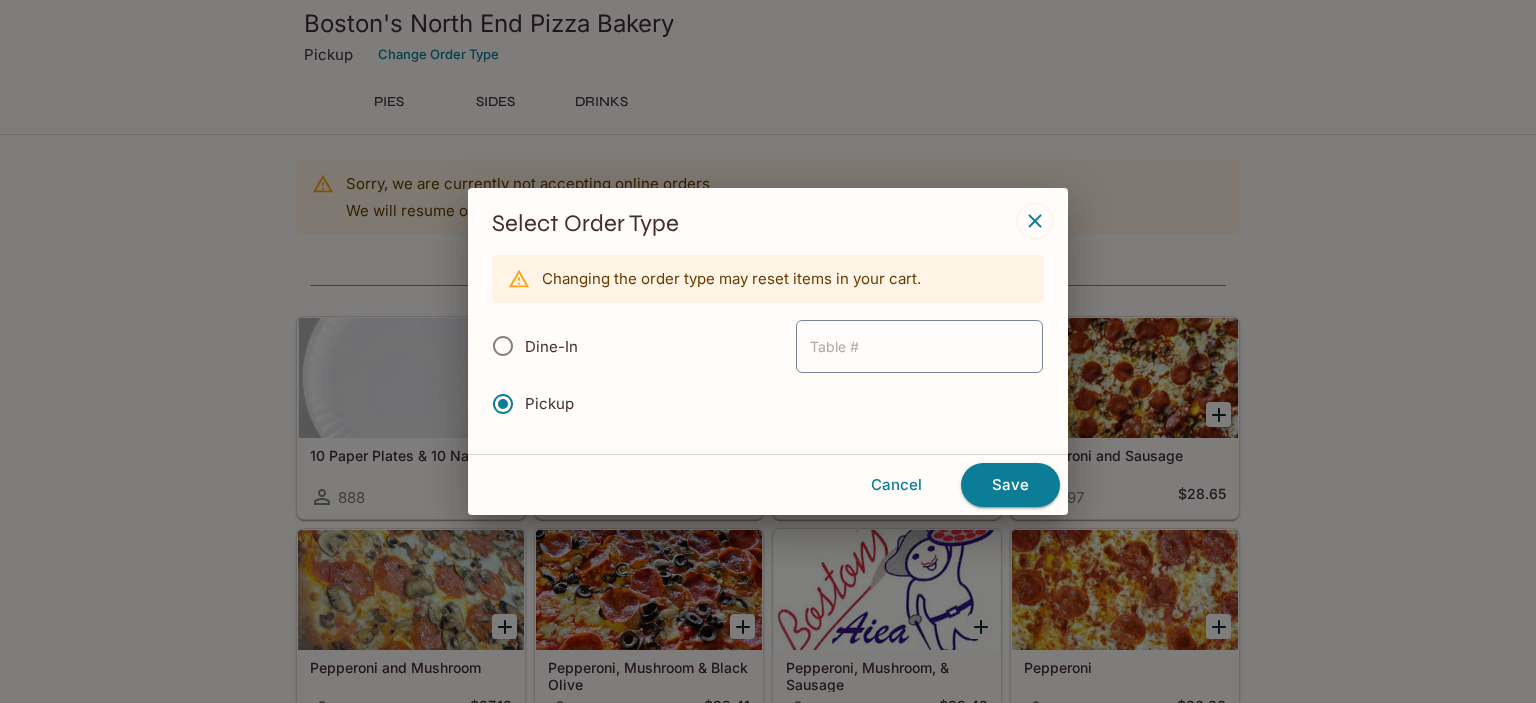 click 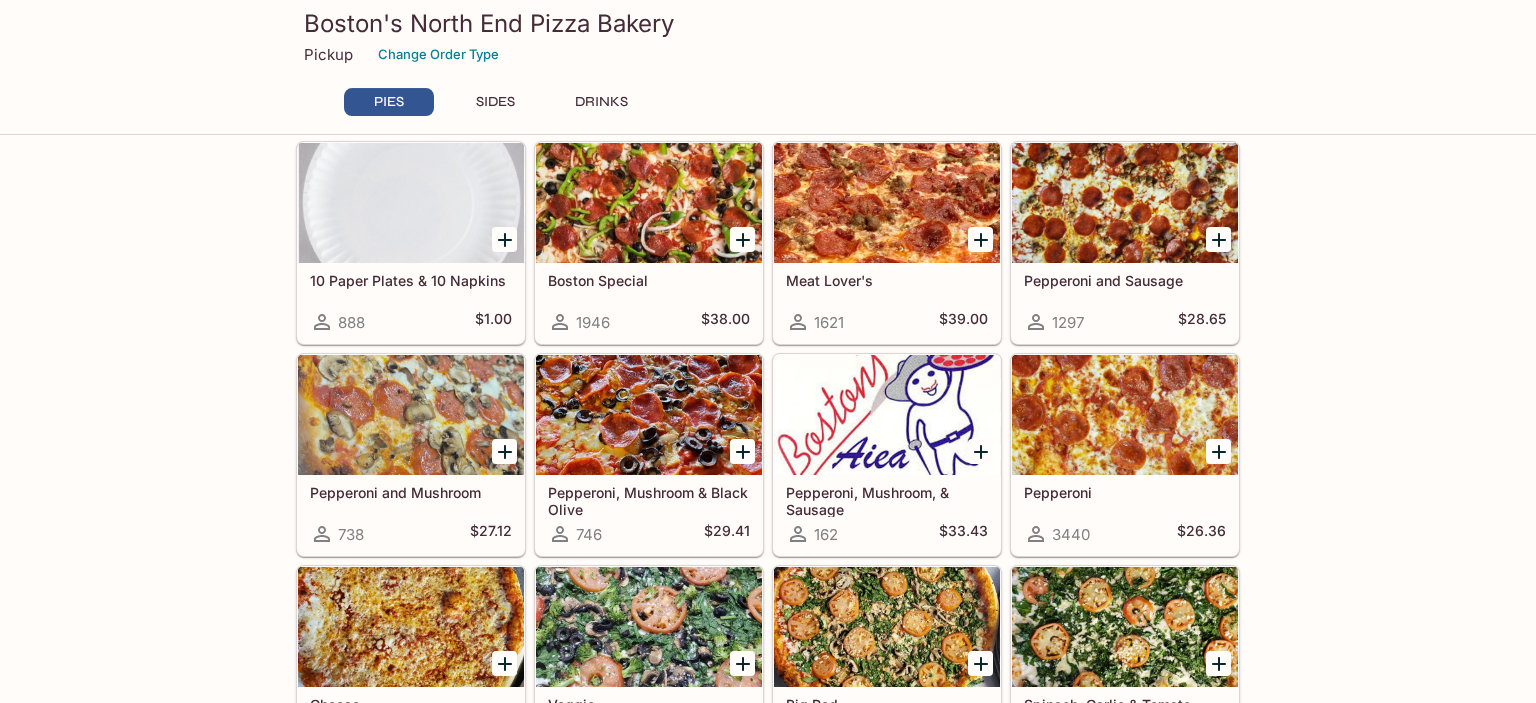 scroll, scrollTop: 172, scrollLeft: 0, axis: vertical 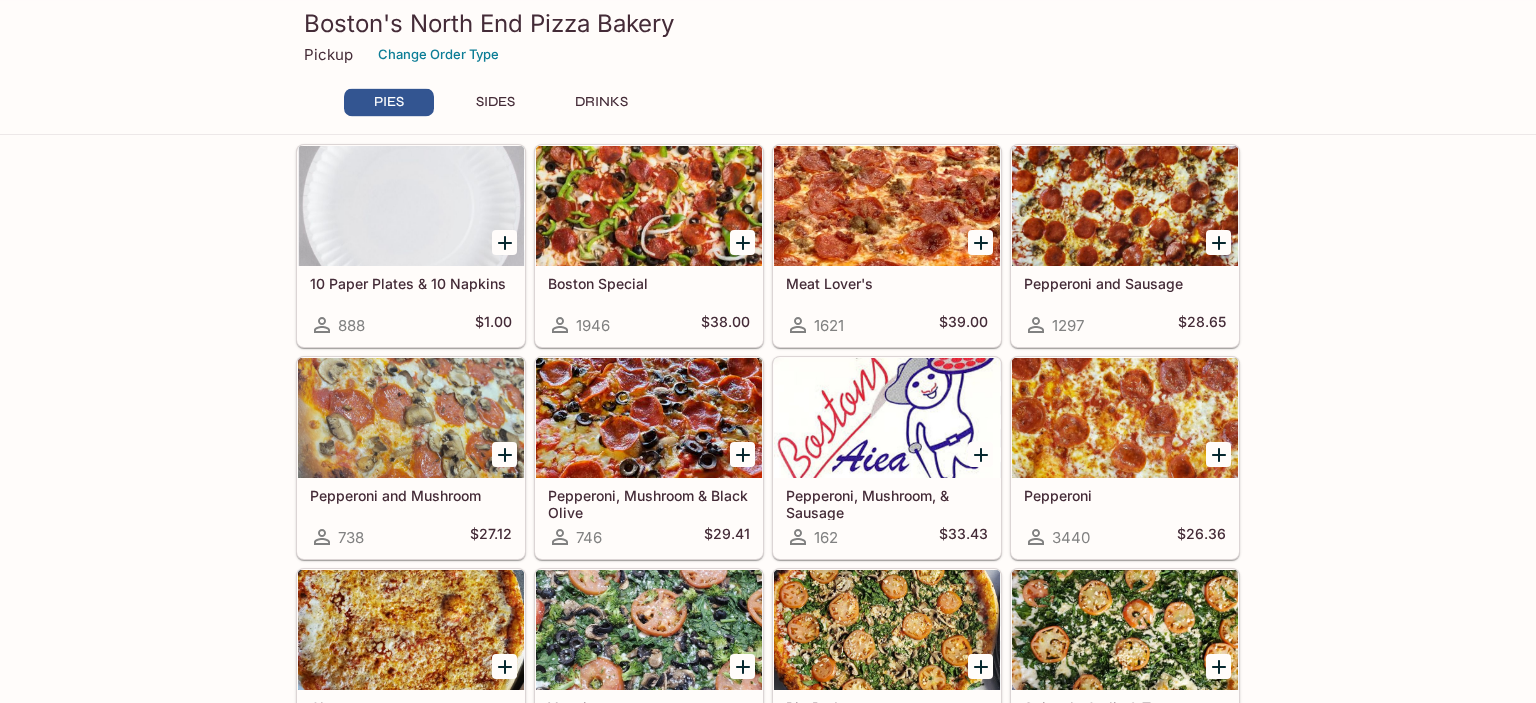 click 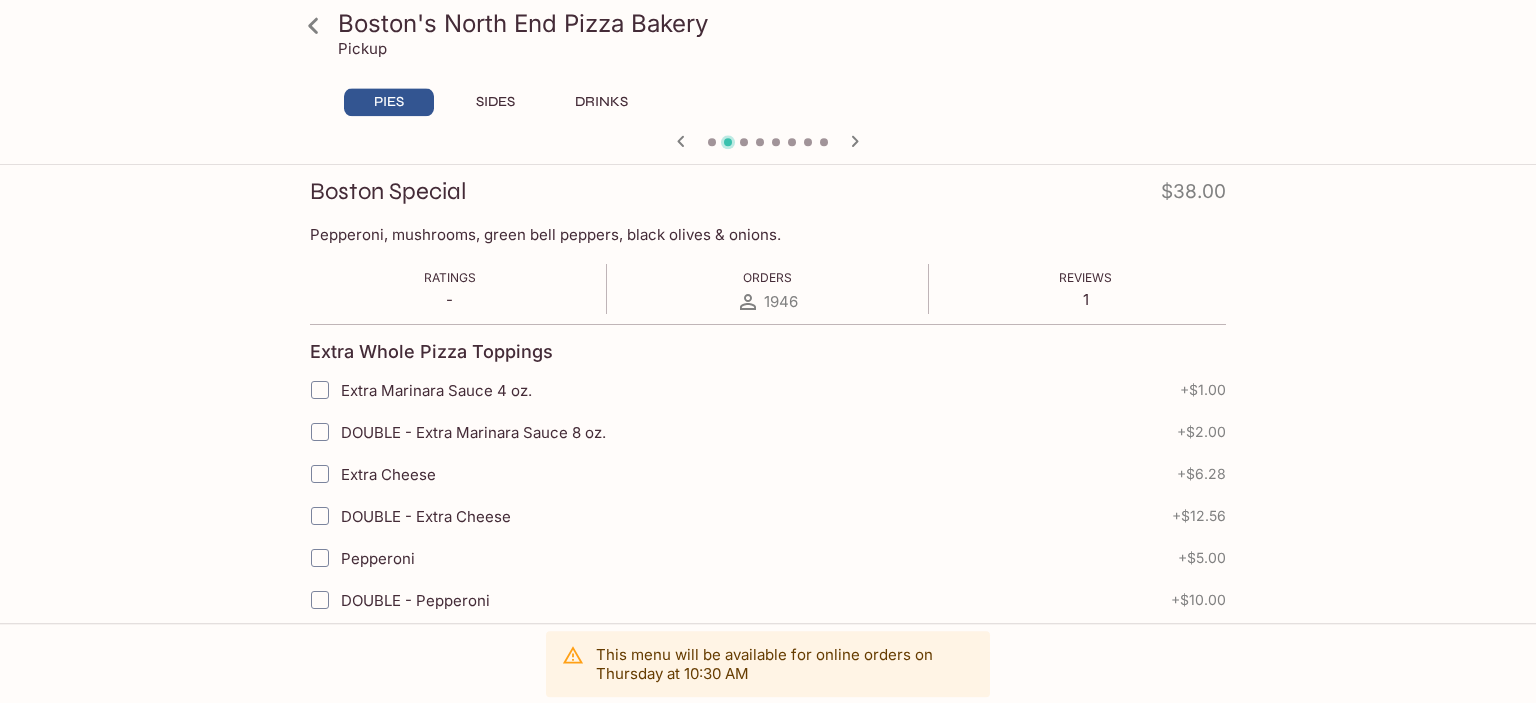 scroll, scrollTop: 193, scrollLeft: 0, axis: vertical 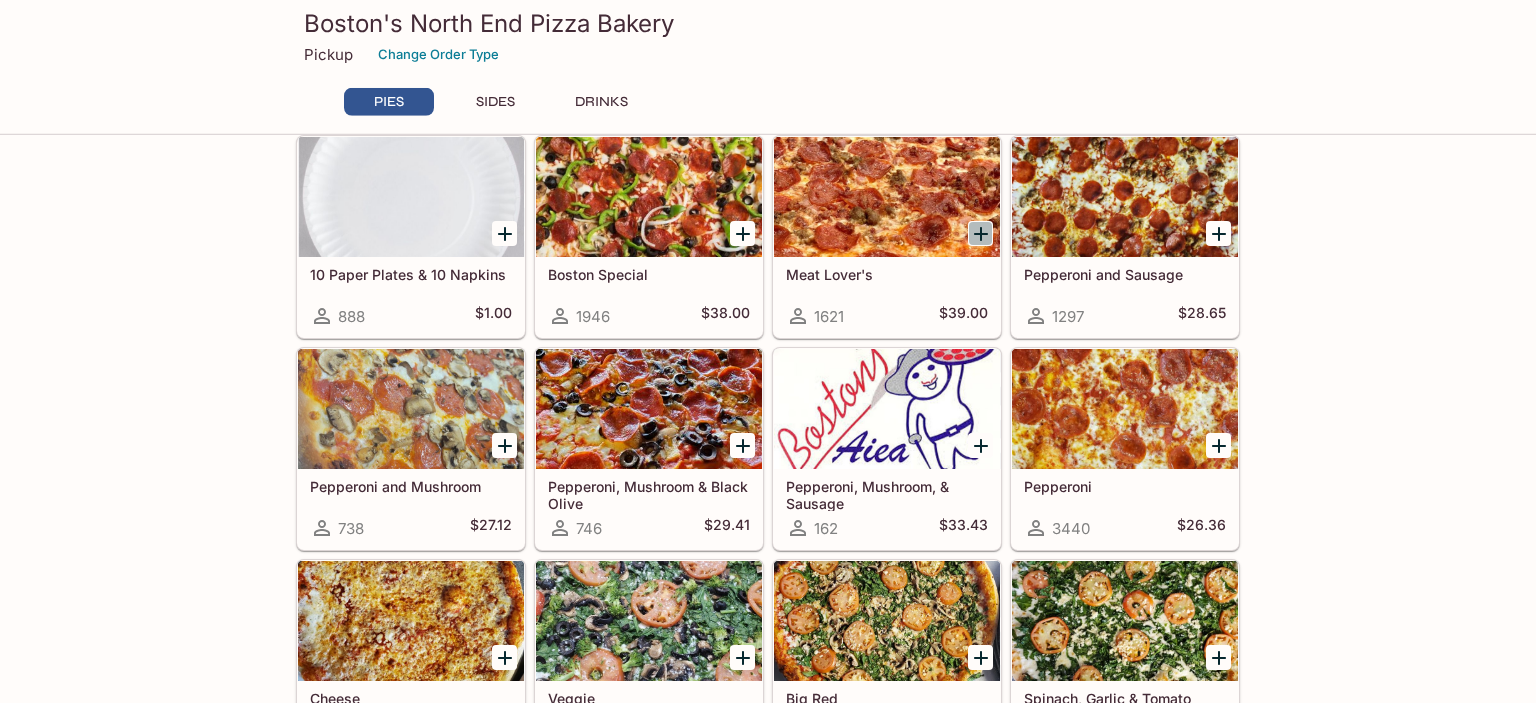 click 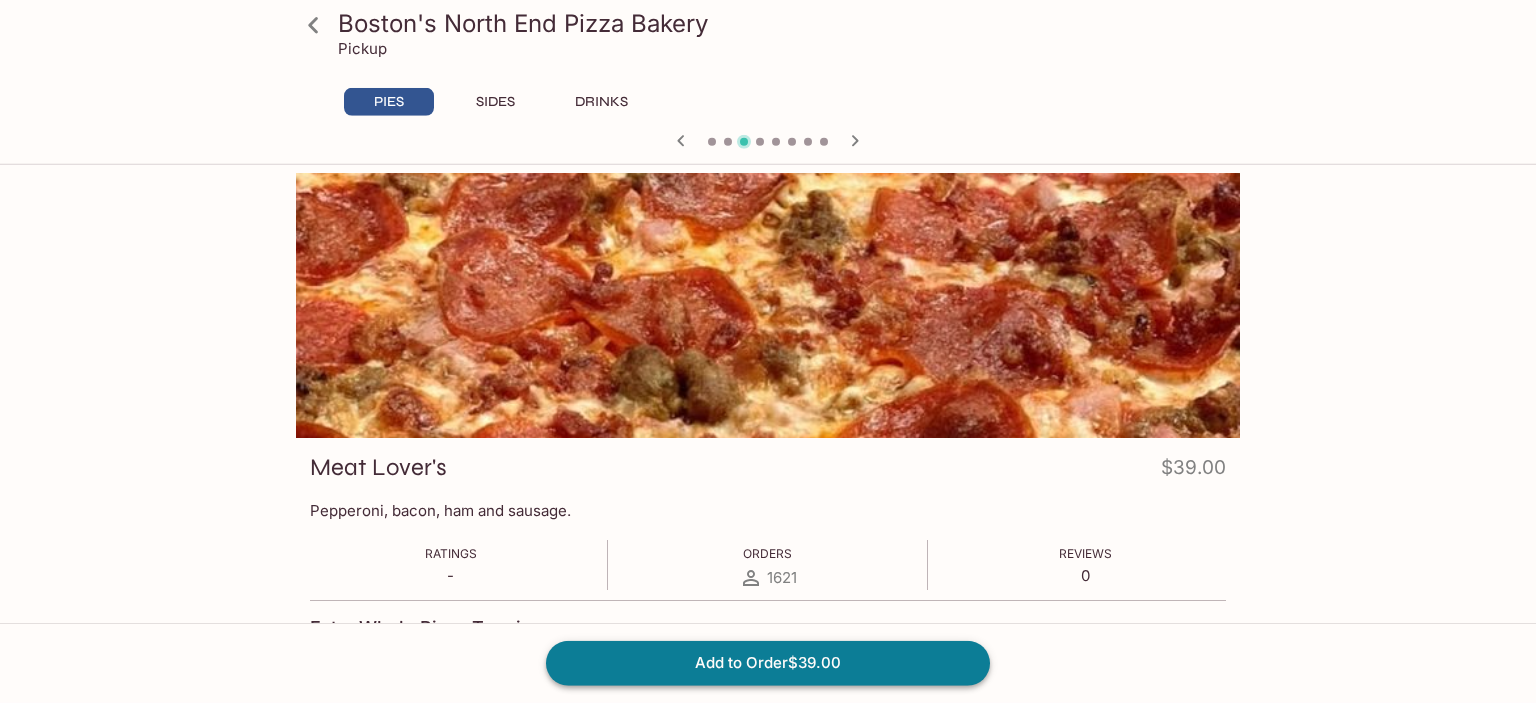 click on "Add to Order  $39.00" at bounding box center [768, 663] 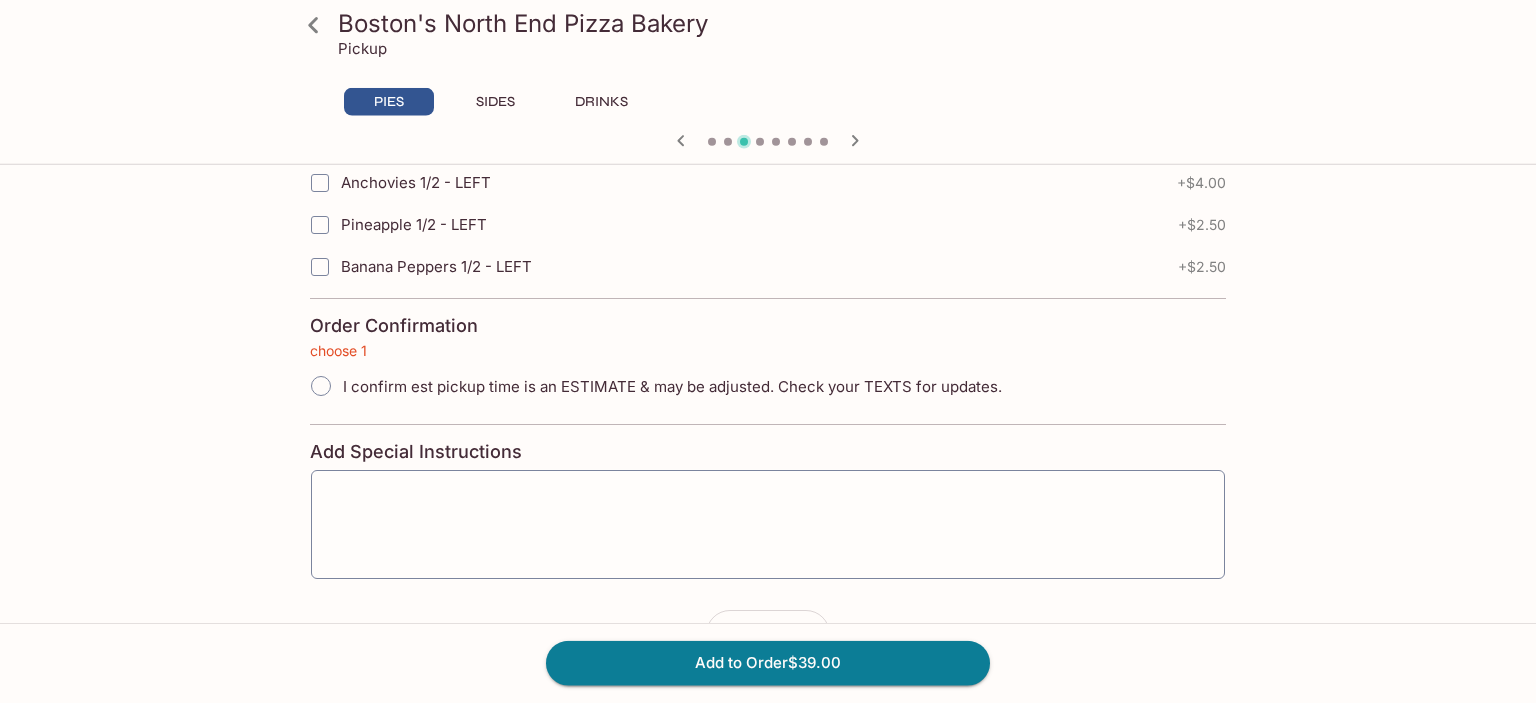 scroll, scrollTop: 4544, scrollLeft: 0, axis: vertical 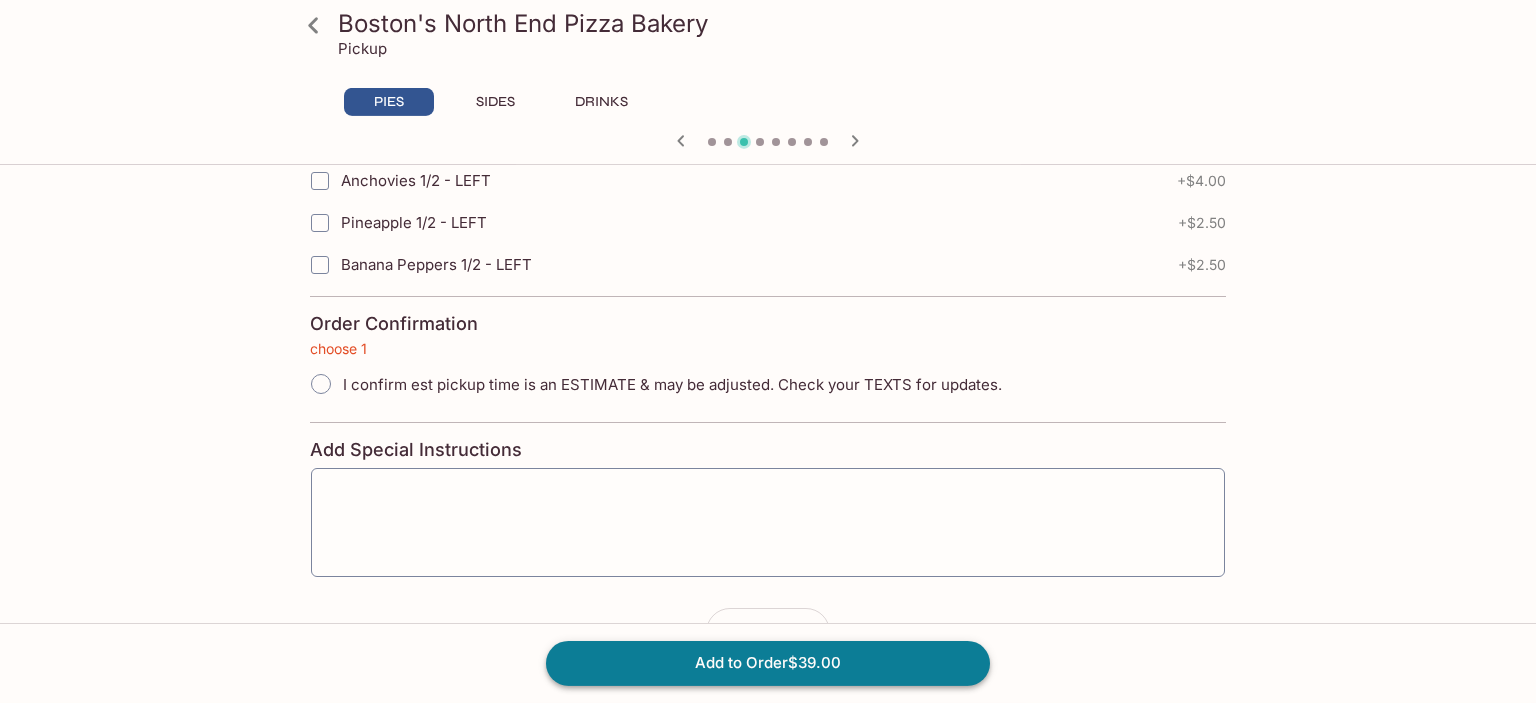 click on "Add to Order  $39.00" at bounding box center (768, 663) 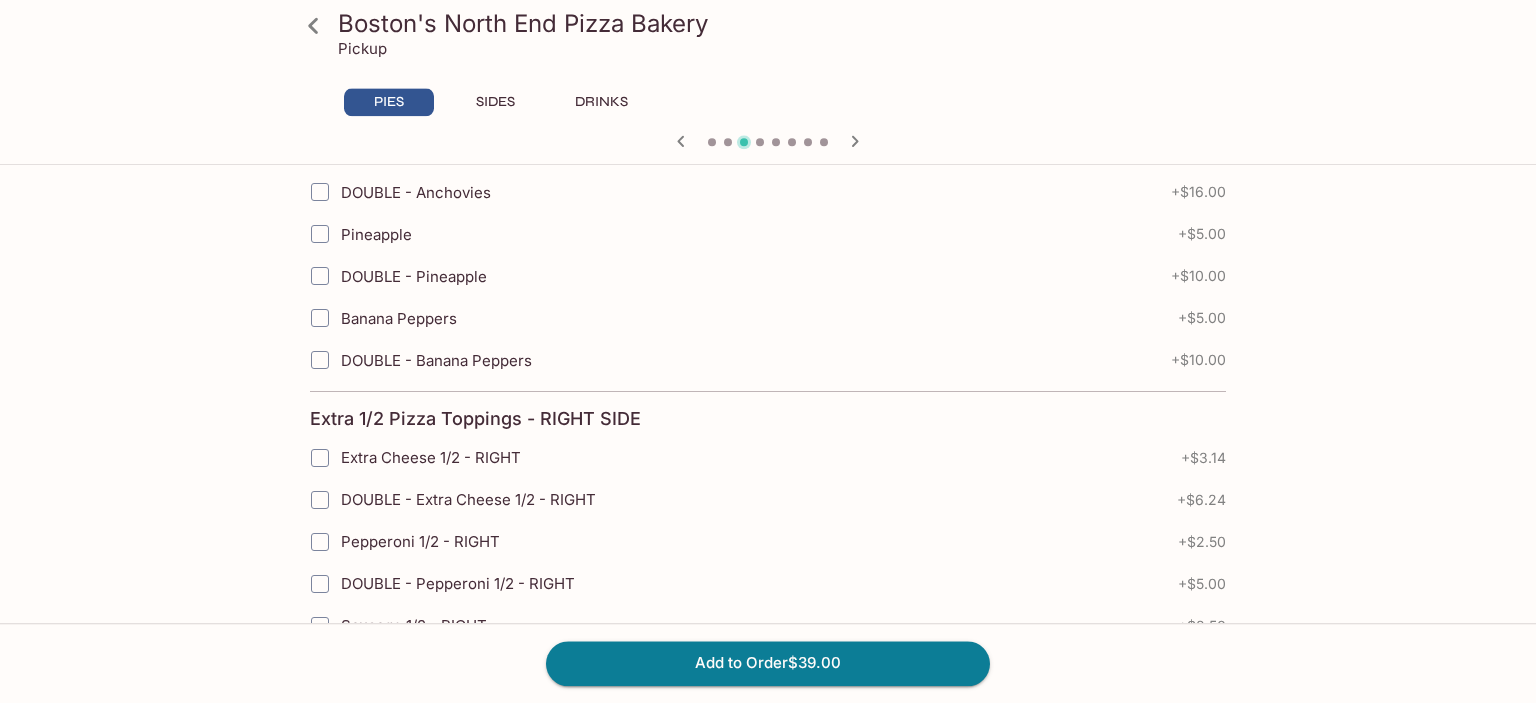 scroll, scrollTop: 1929, scrollLeft: 0, axis: vertical 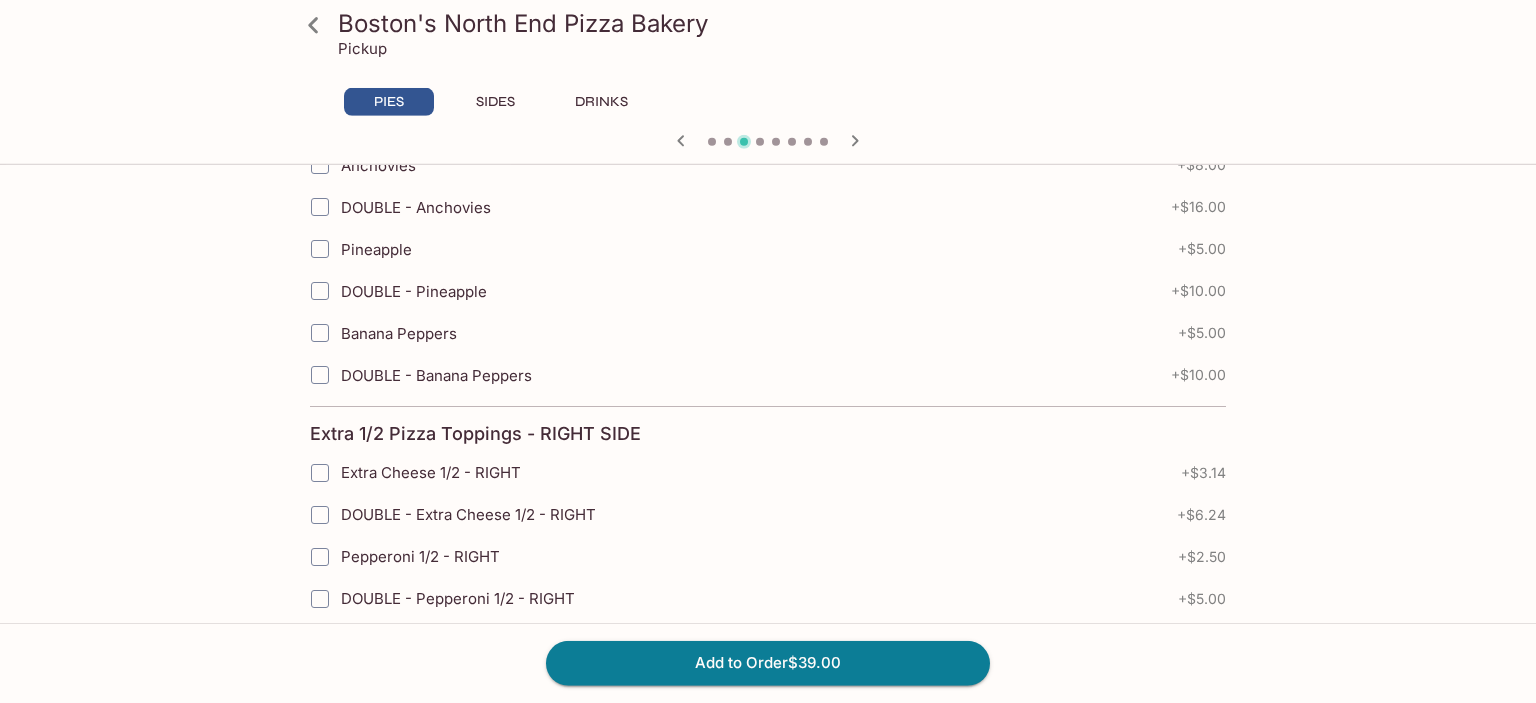 click 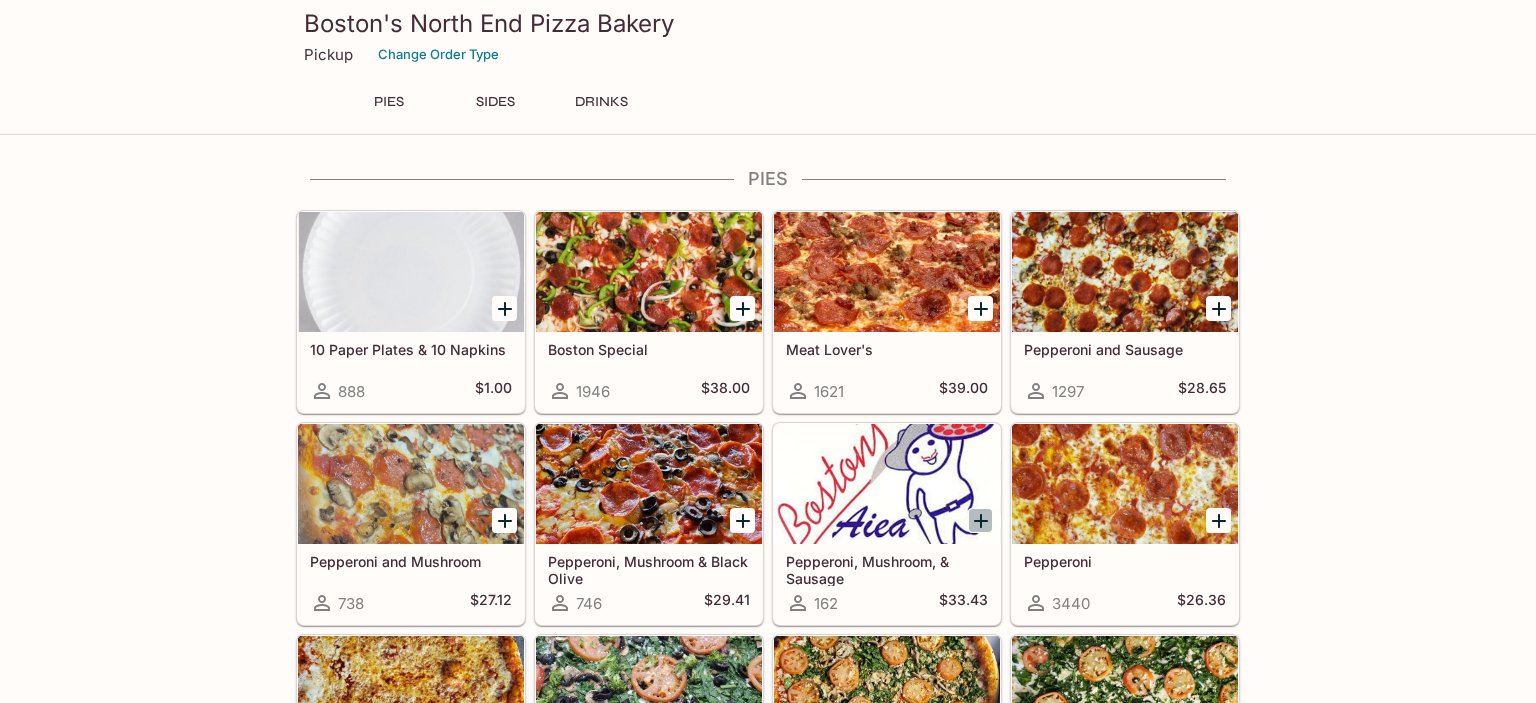 click 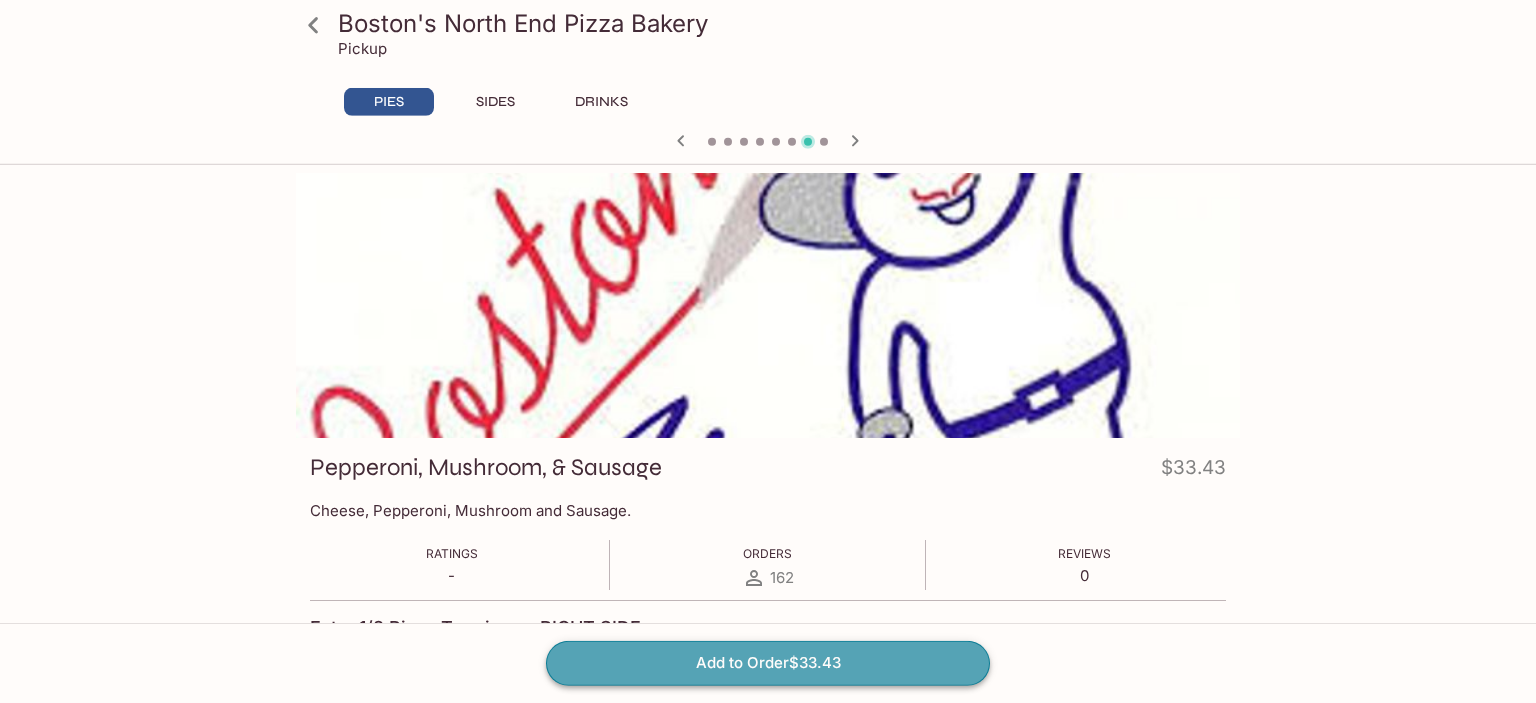 click on "Add to Order  $33.43" at bounding box center [768, 663] 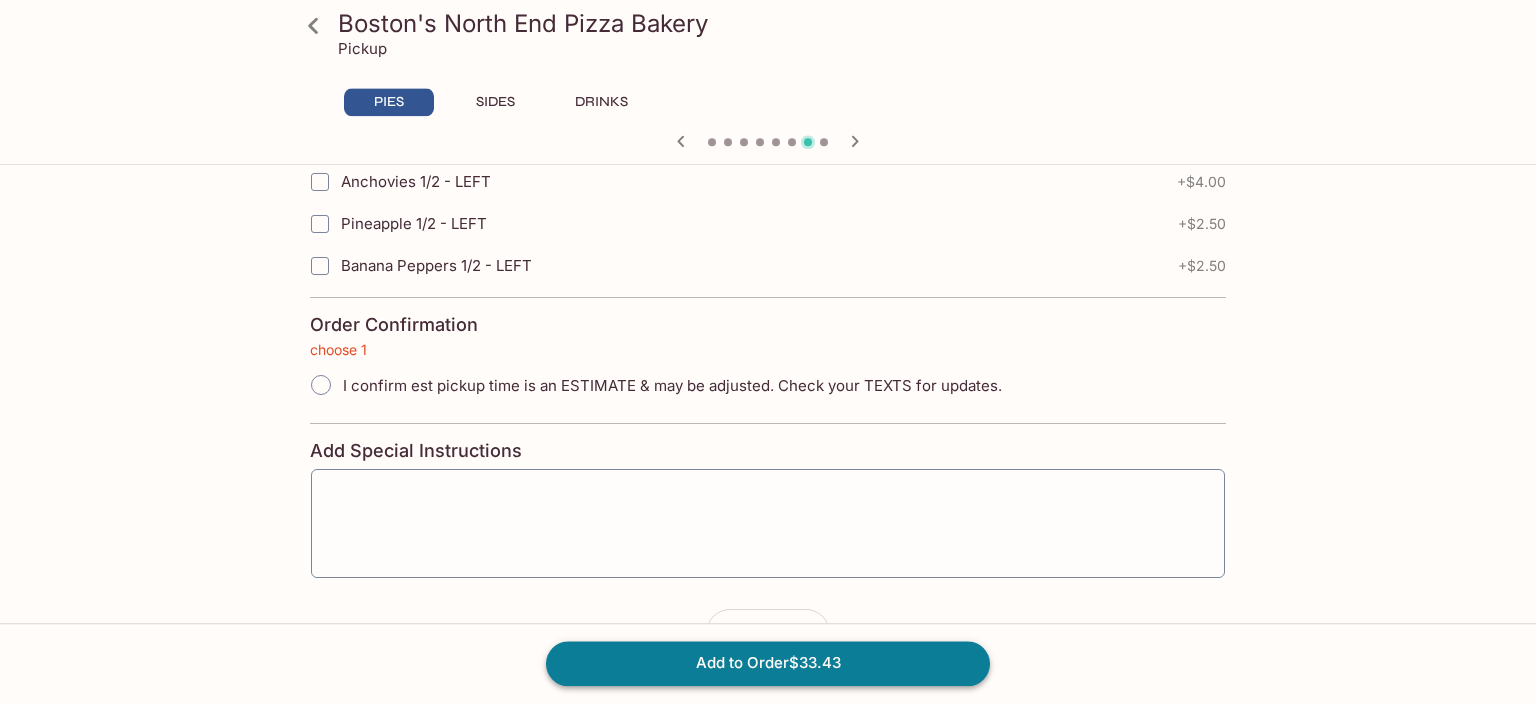 scroll, scrollTop: 4544, scrollLeft: 0, axis: vertical 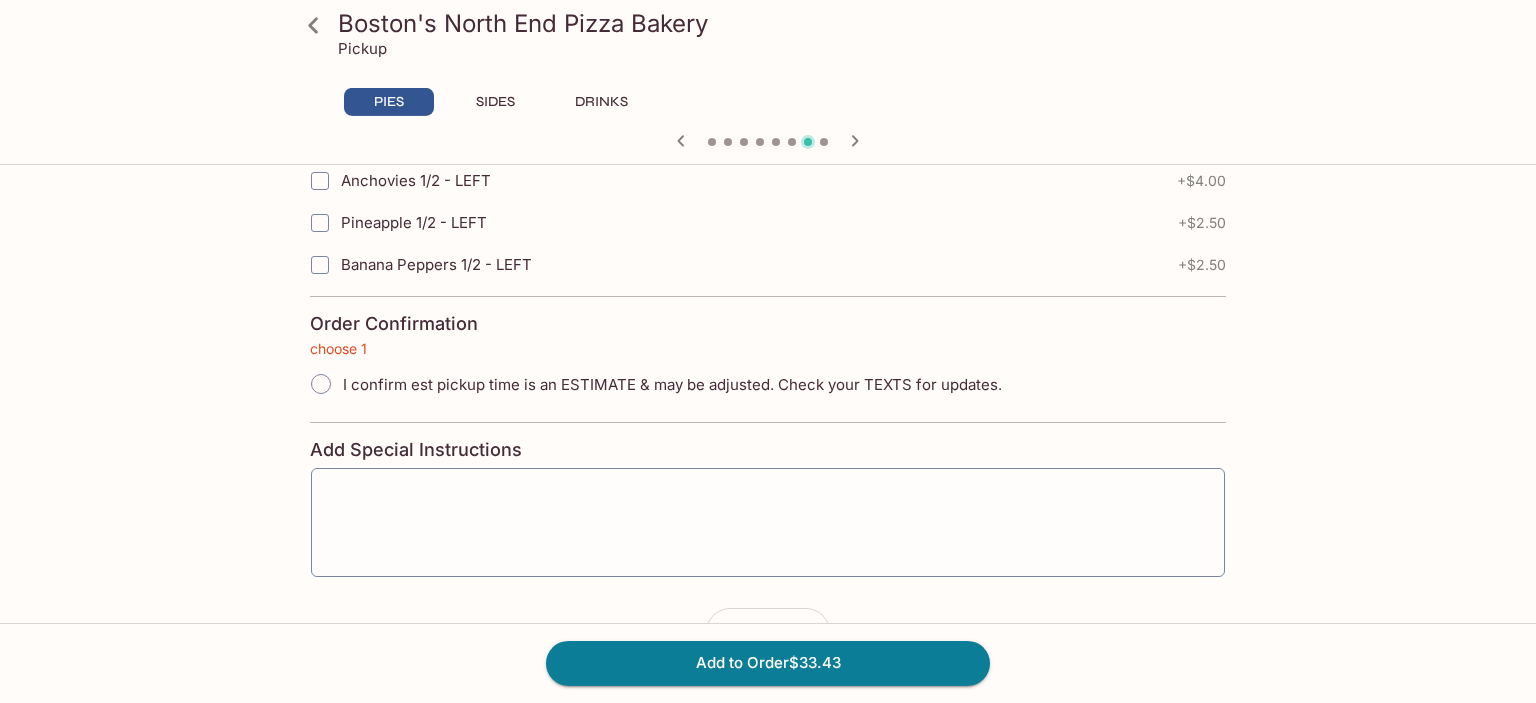 click on "I confirm est pickup time is an ESTIMATE & may be adjusted. Check your TEXTS for updates." at bounding box center (321, 384) 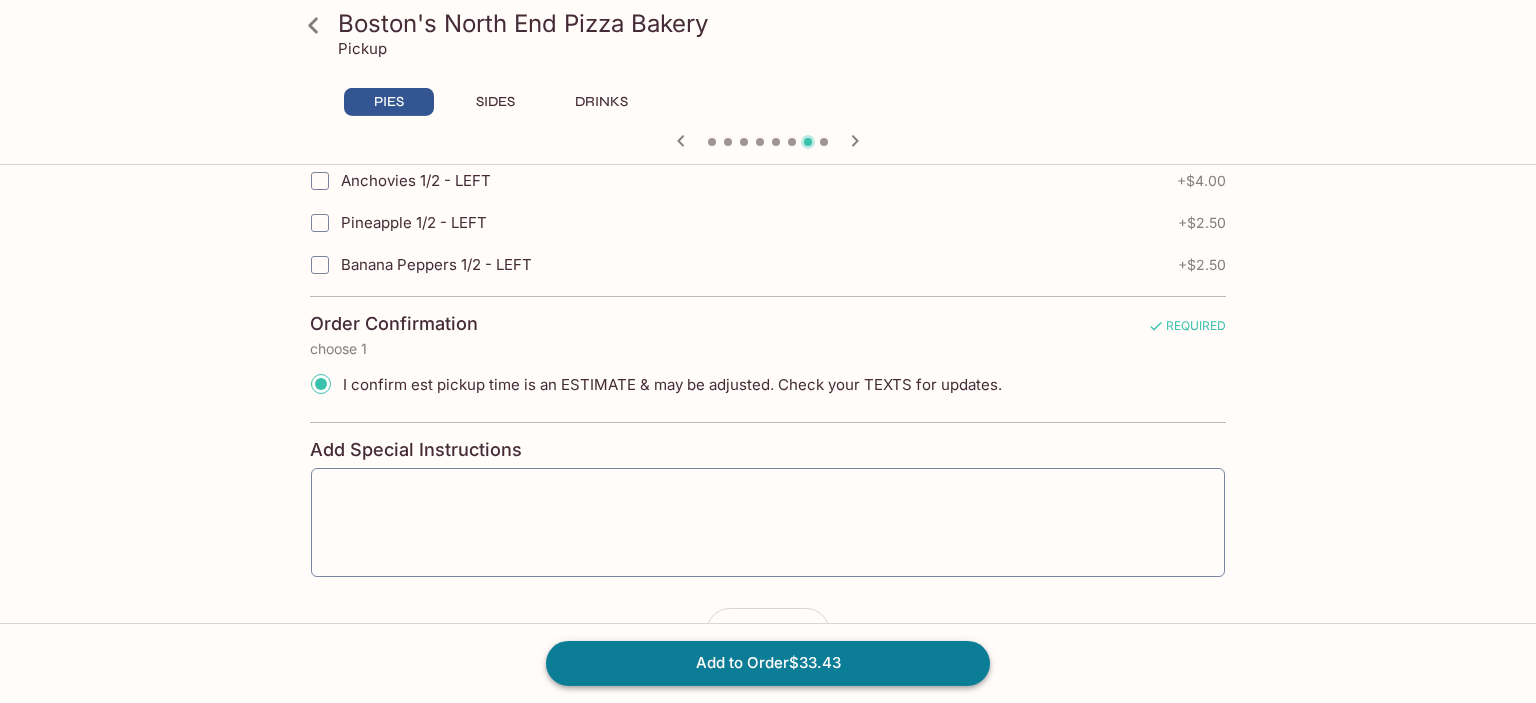 click on "Add to Order  $33.43" at bounding box center [768, 663] 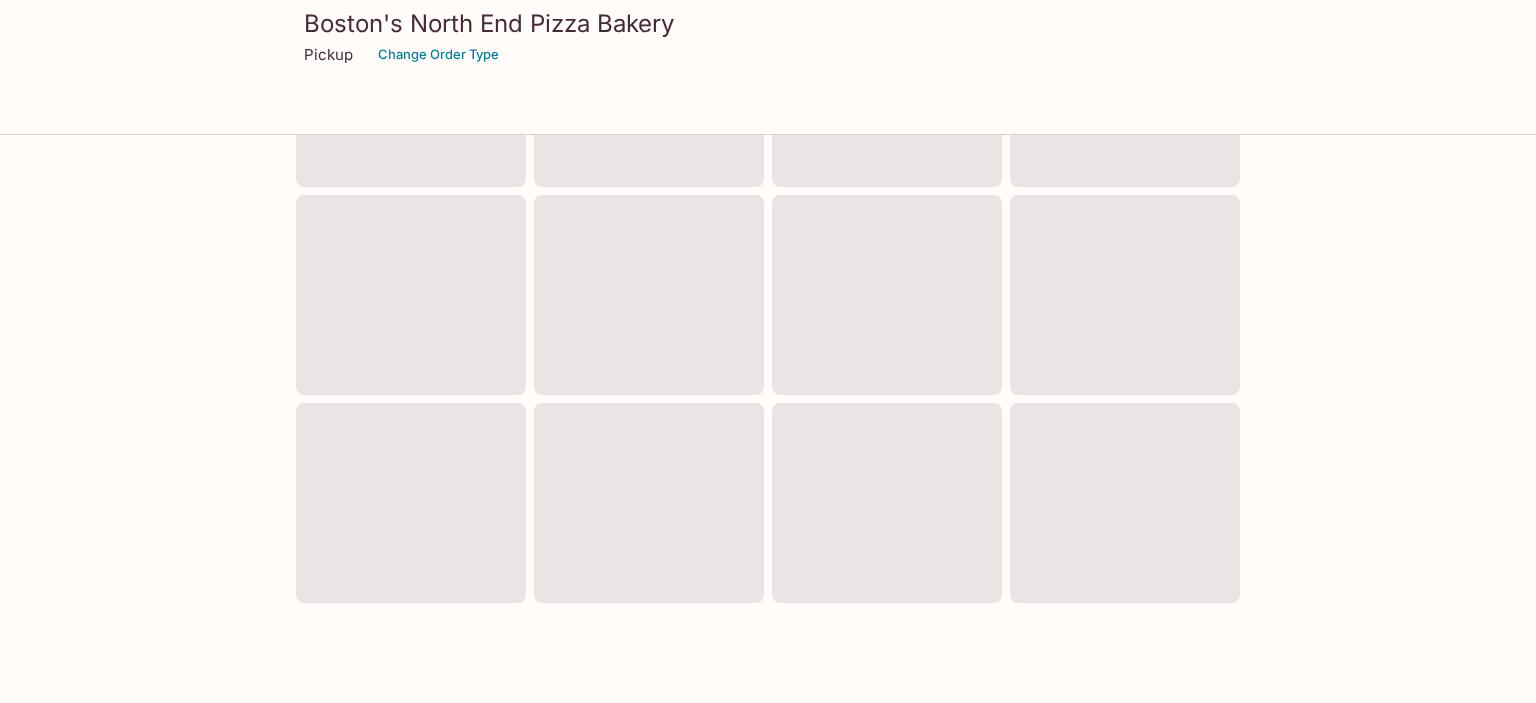 scroll, scrollTop: 0, scrollLeft: 0, axis: both 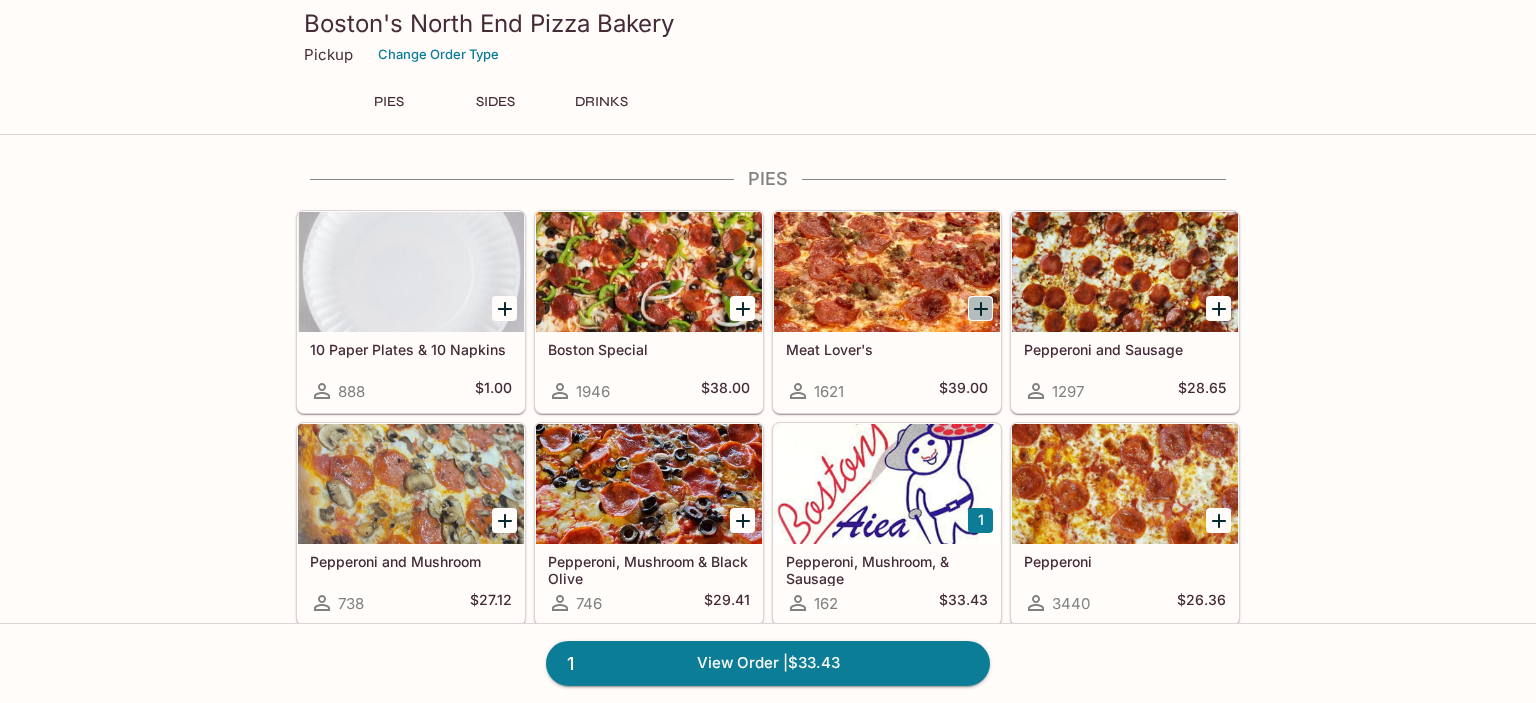 click 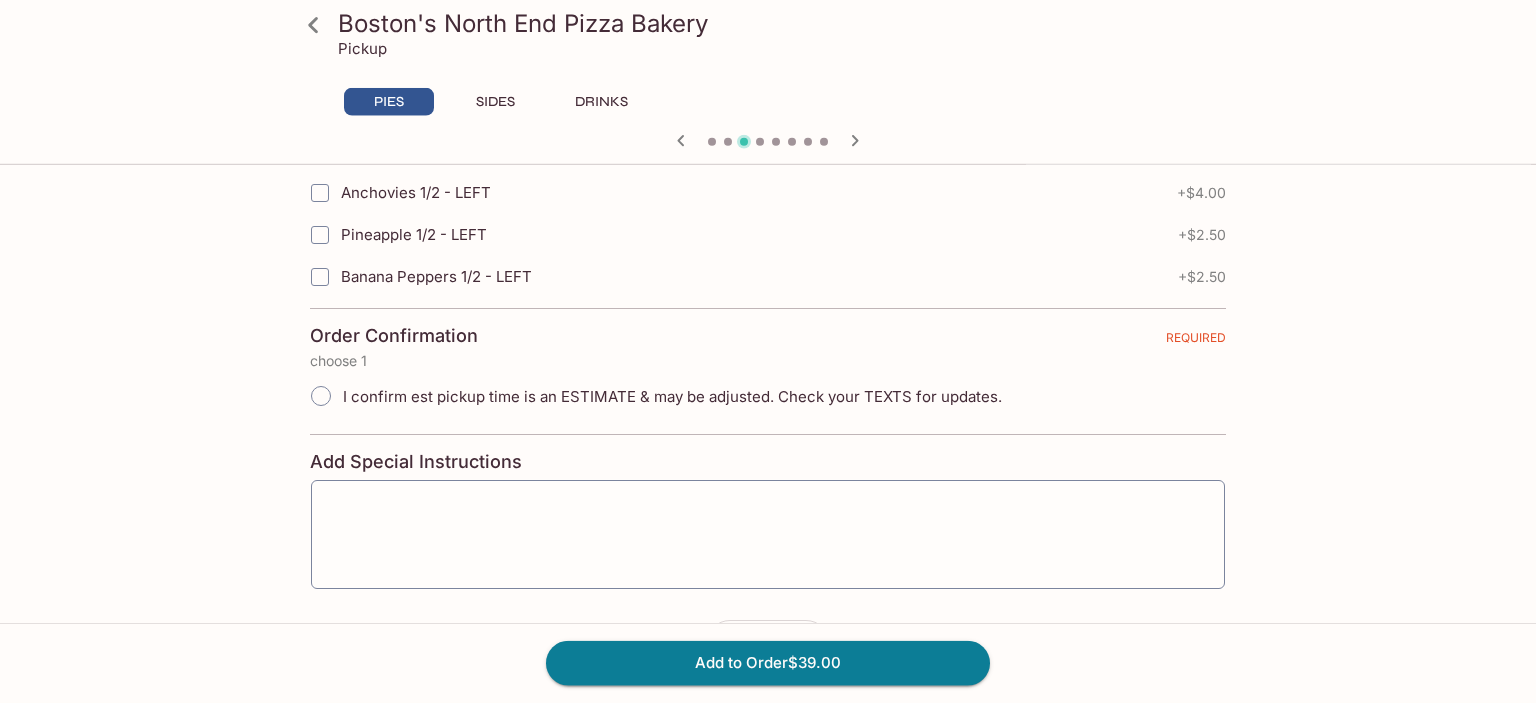 scroll, scrollTop: 4565, scrollLeft: 0, axis: vertical 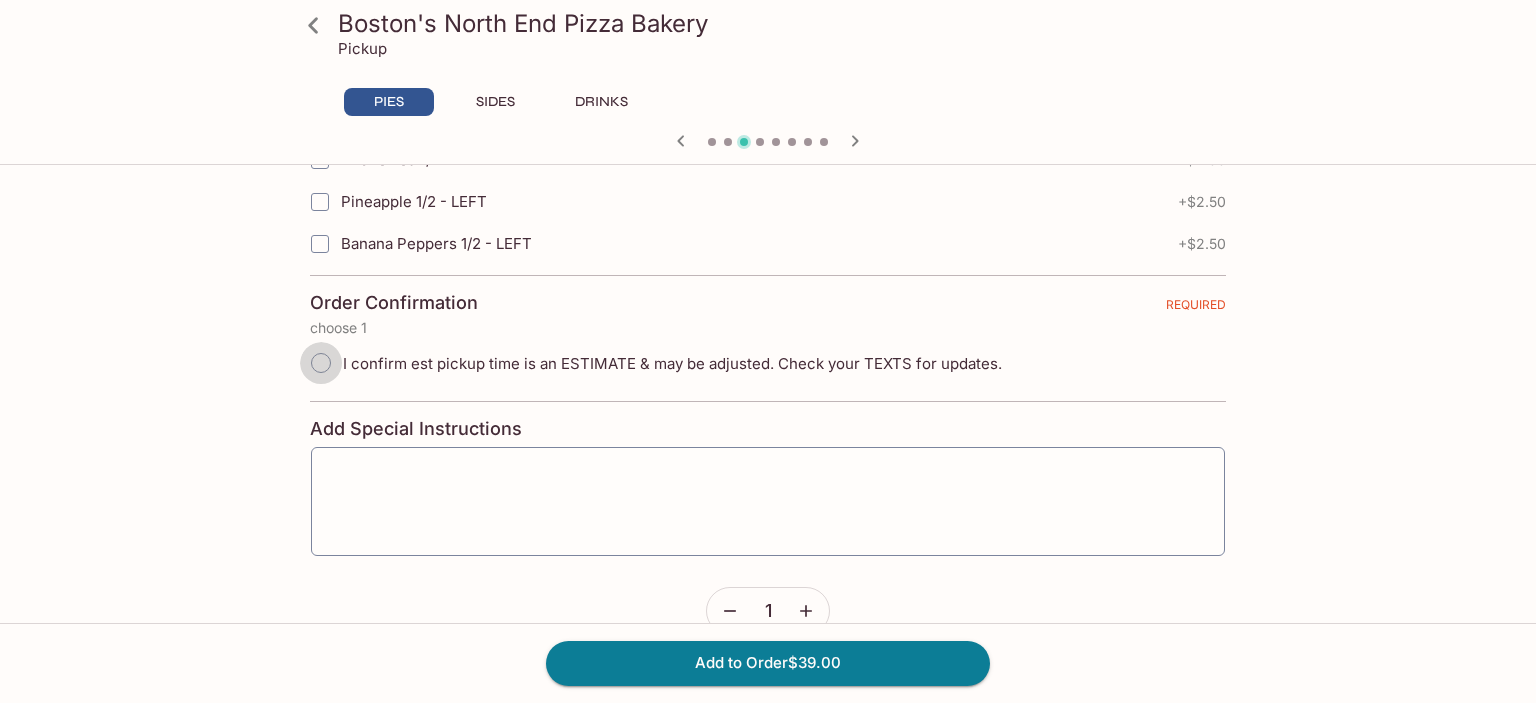 click on "I confirm est pickup time is an ESTIMATE & may be adjusted. Check your TEXTS for updates." at bounding box center [321, 363] 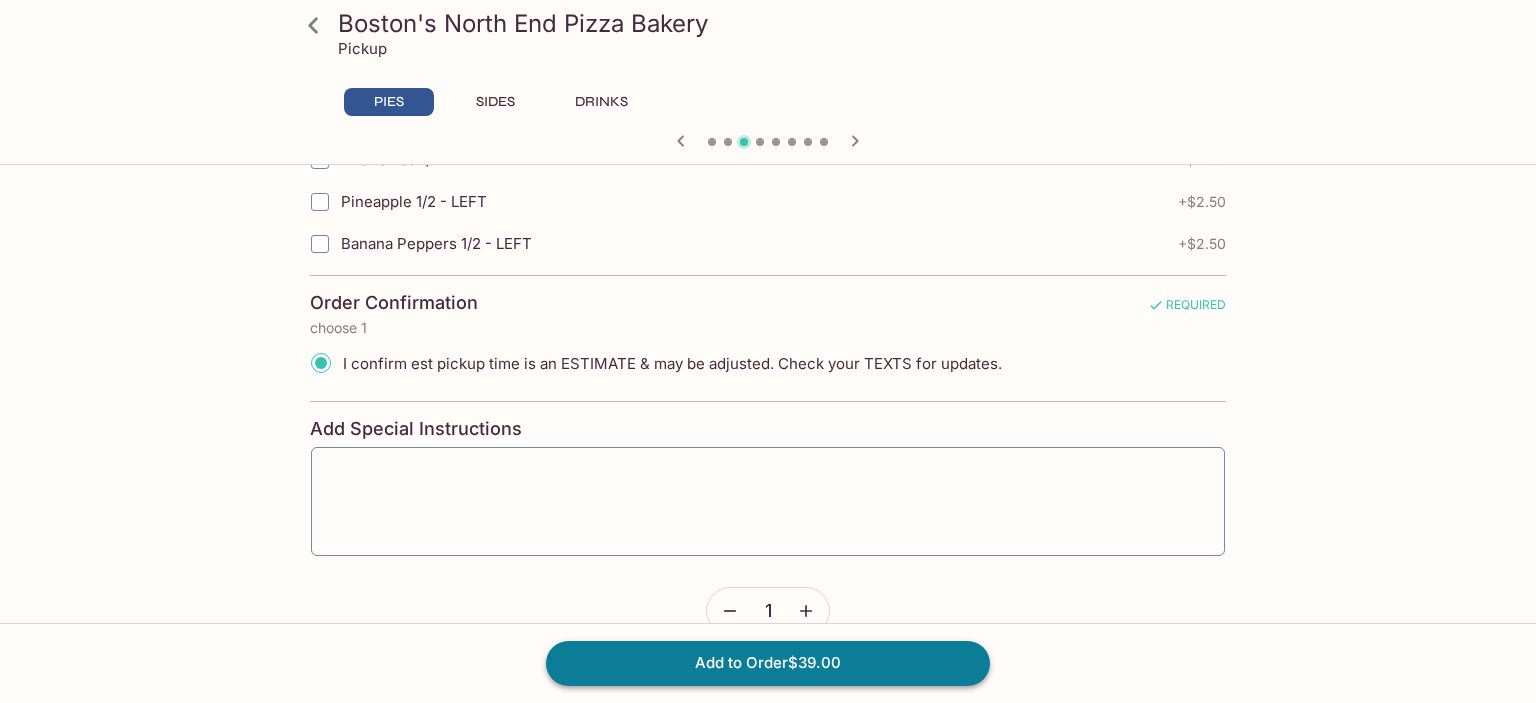 click on "Add to Order  $39.00" at bounding box center (768, 663) 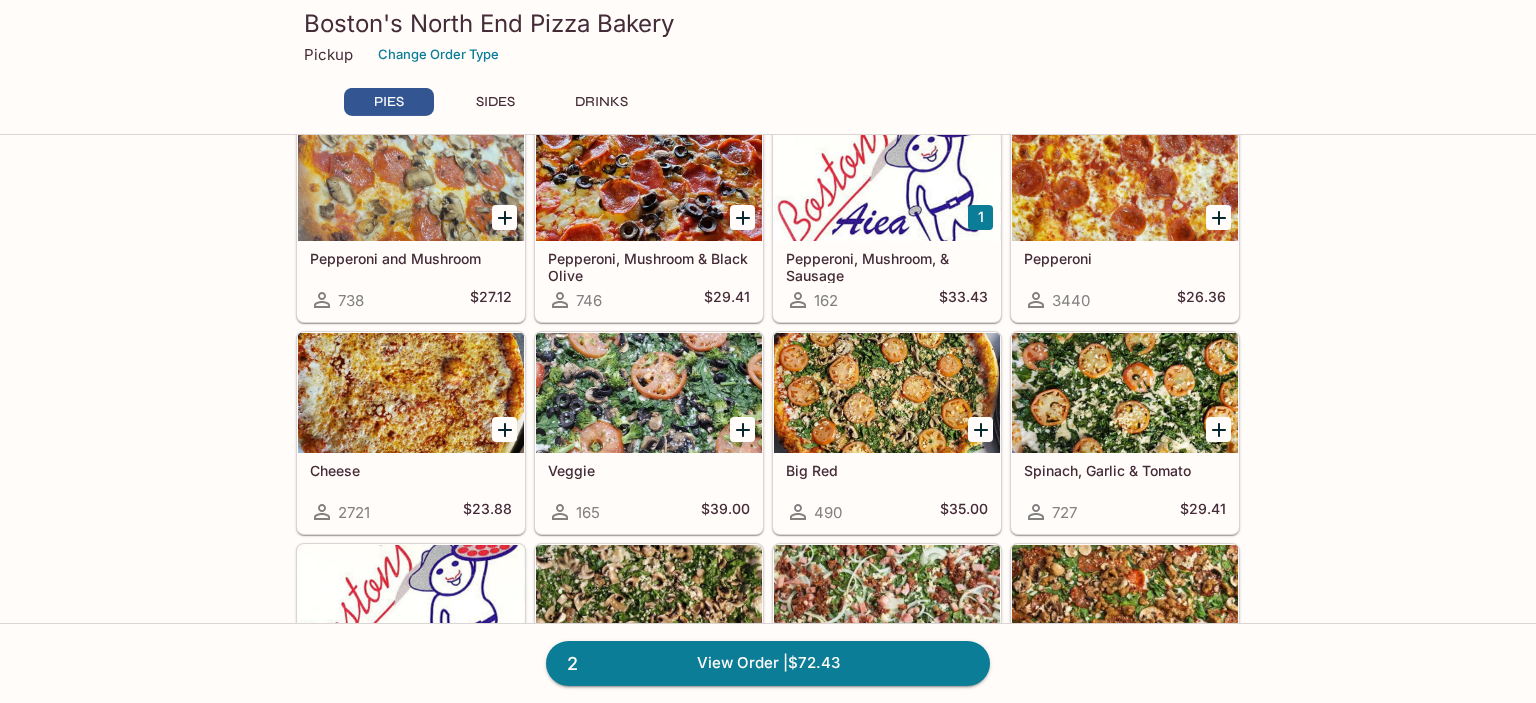 scroll, scrollTop: 339, scrollLeft: 0, axis: vertical 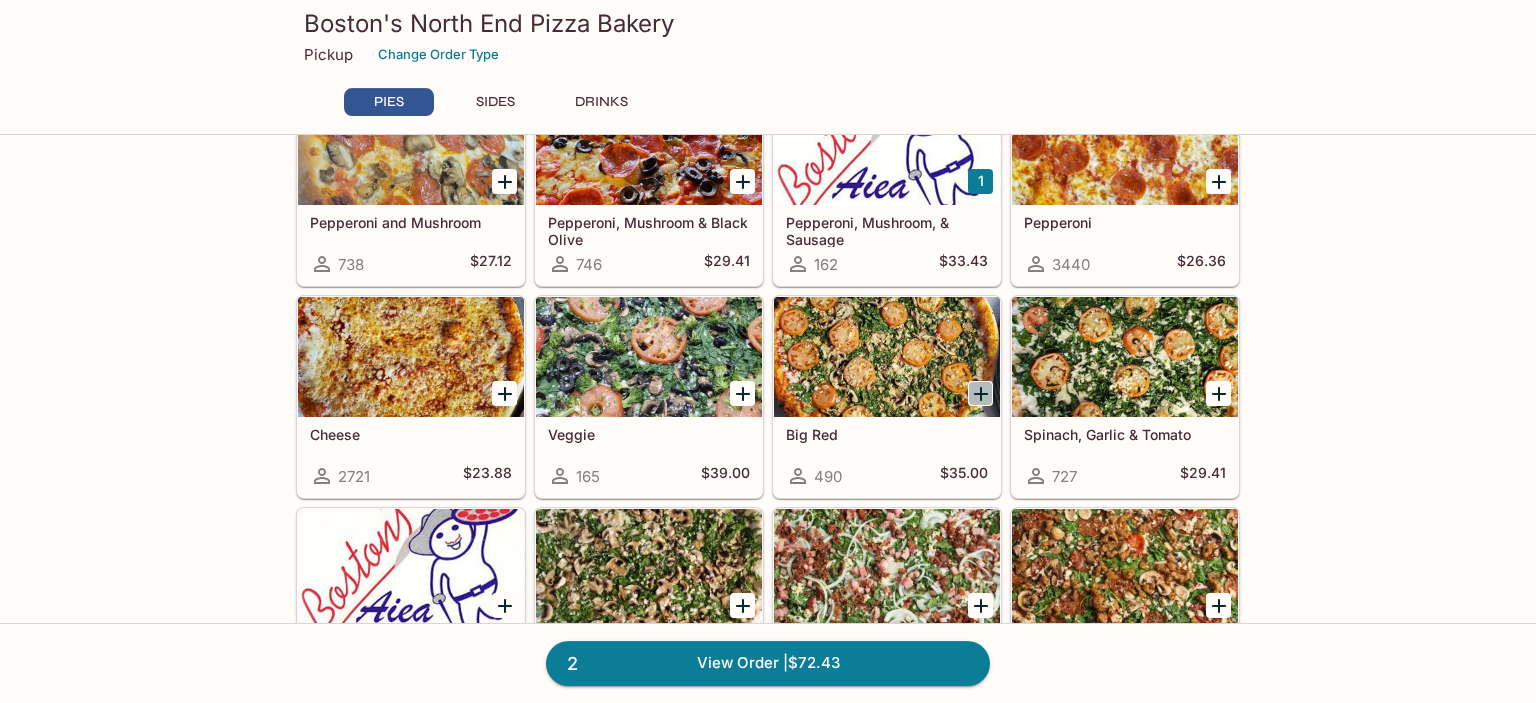 click 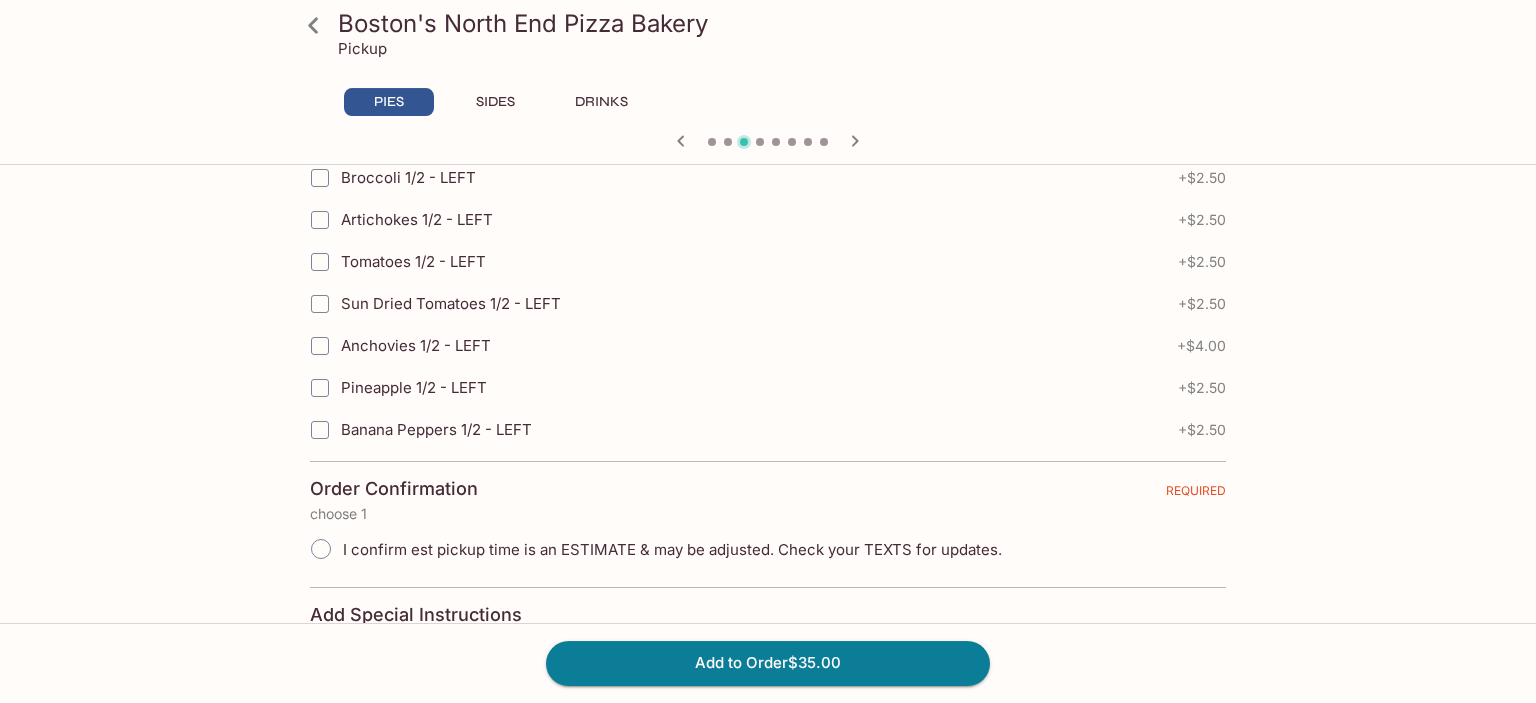 scroll, scrollTop: 4565, scrollLeft: 0, axis: vertical 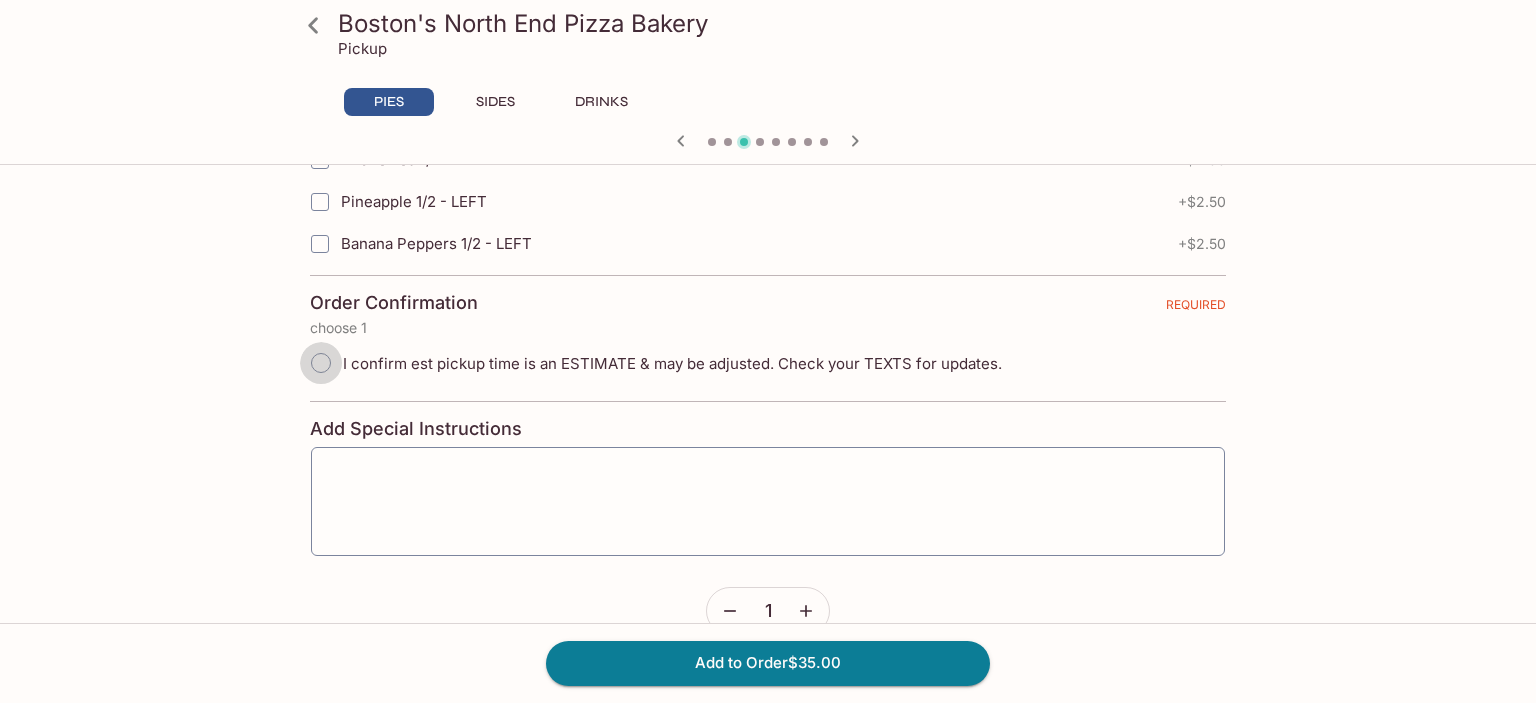 click on "I confirm est pickup time is an ESTIMATE & may be adjusted. Check your TEXTS for updates." at bounding box center (321, 363) 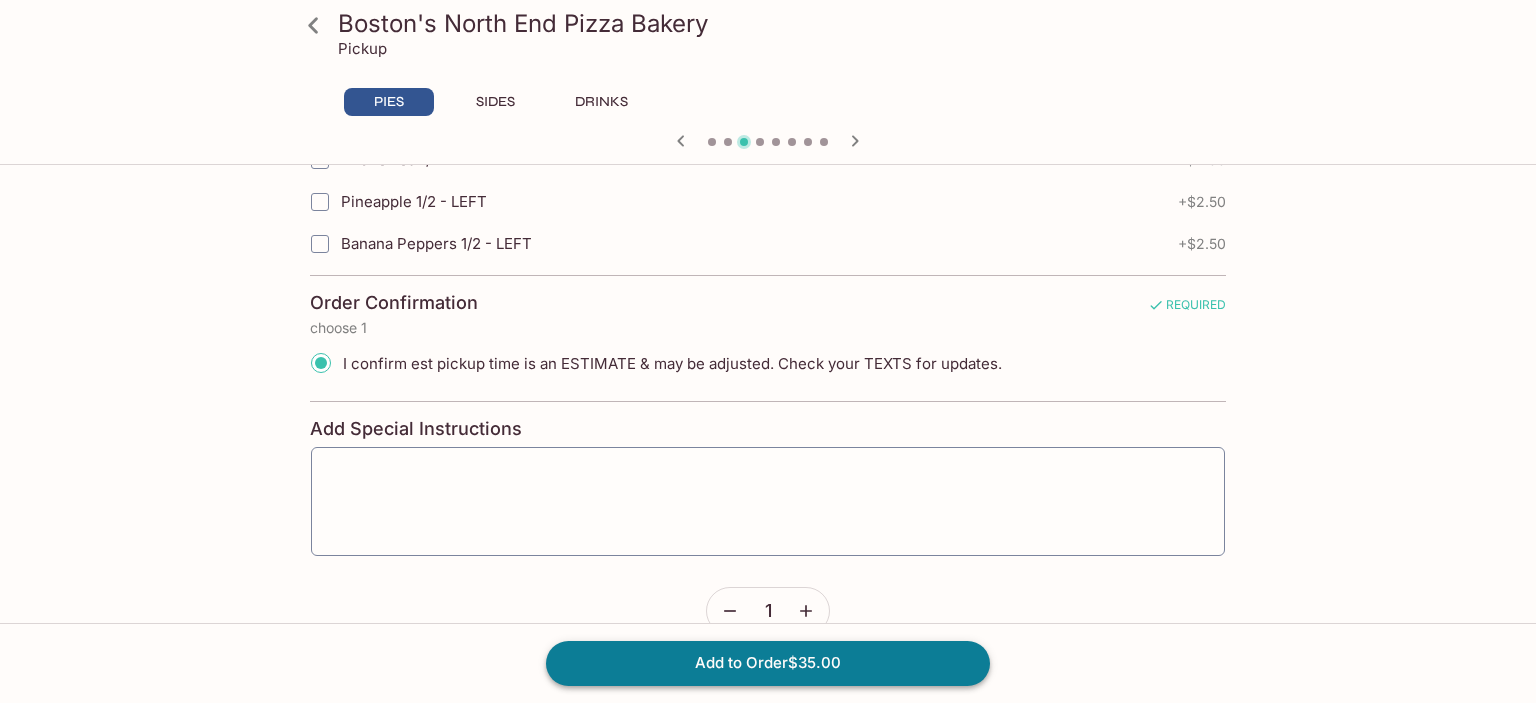 click on "Add to Order  $35.00" at bounding box center (768, 663) 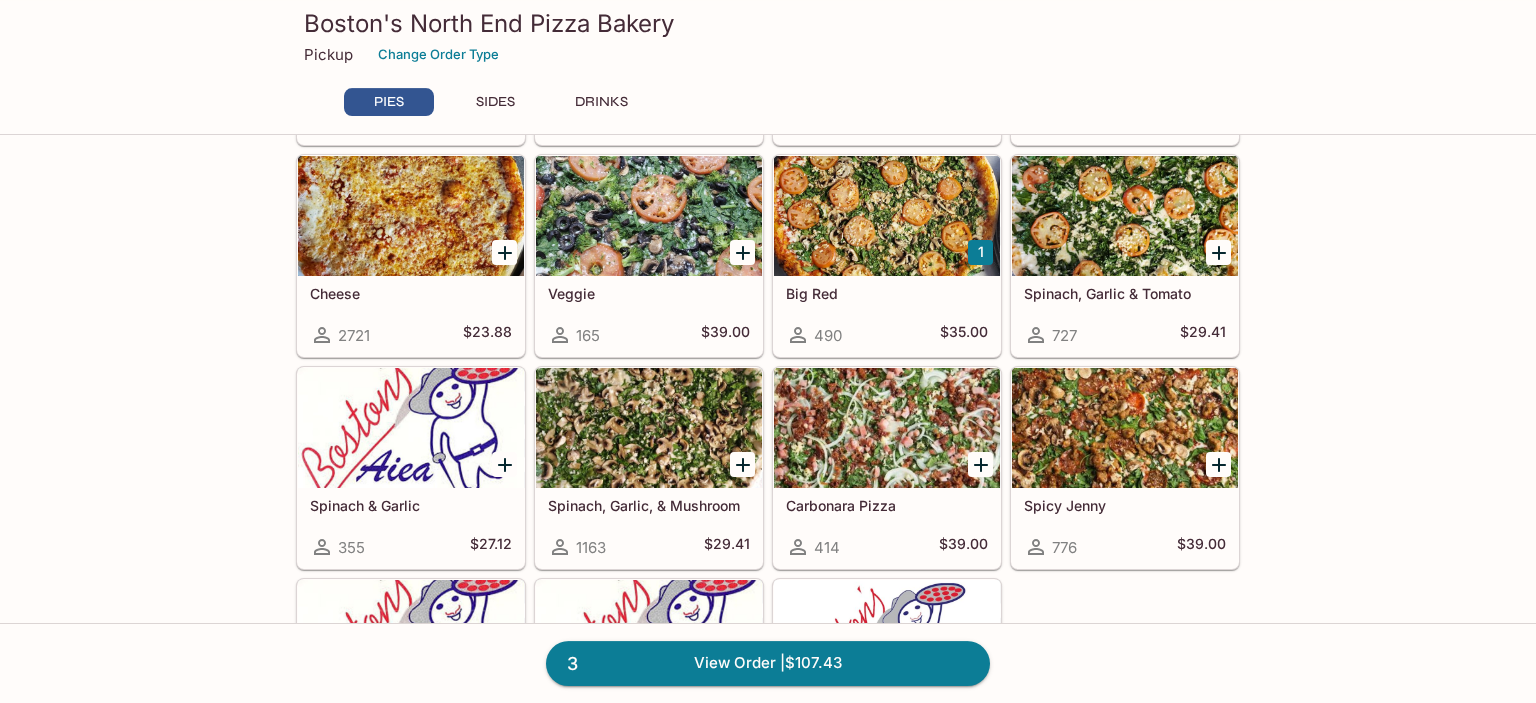 scroll, scrollTop: 487, scrollLeft: 0, axis: vertical 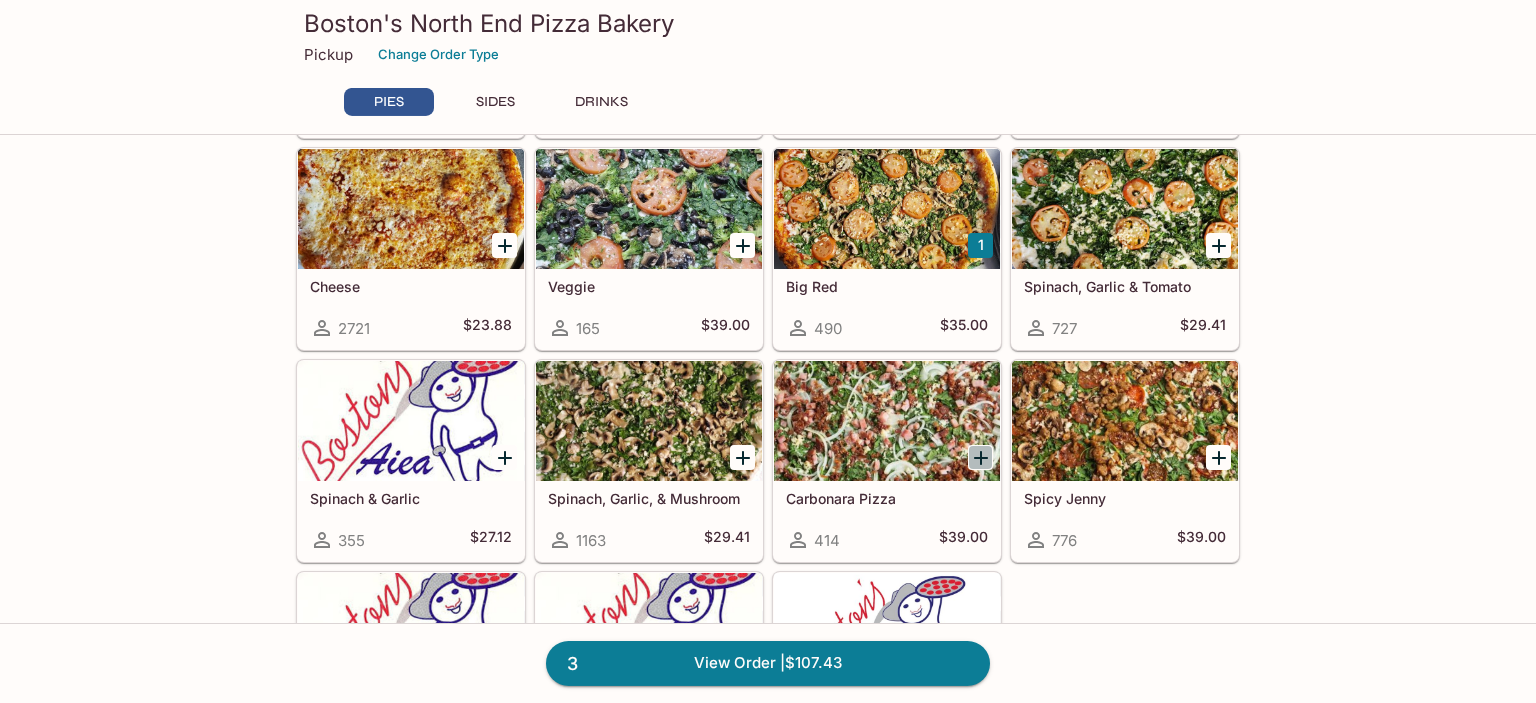 click 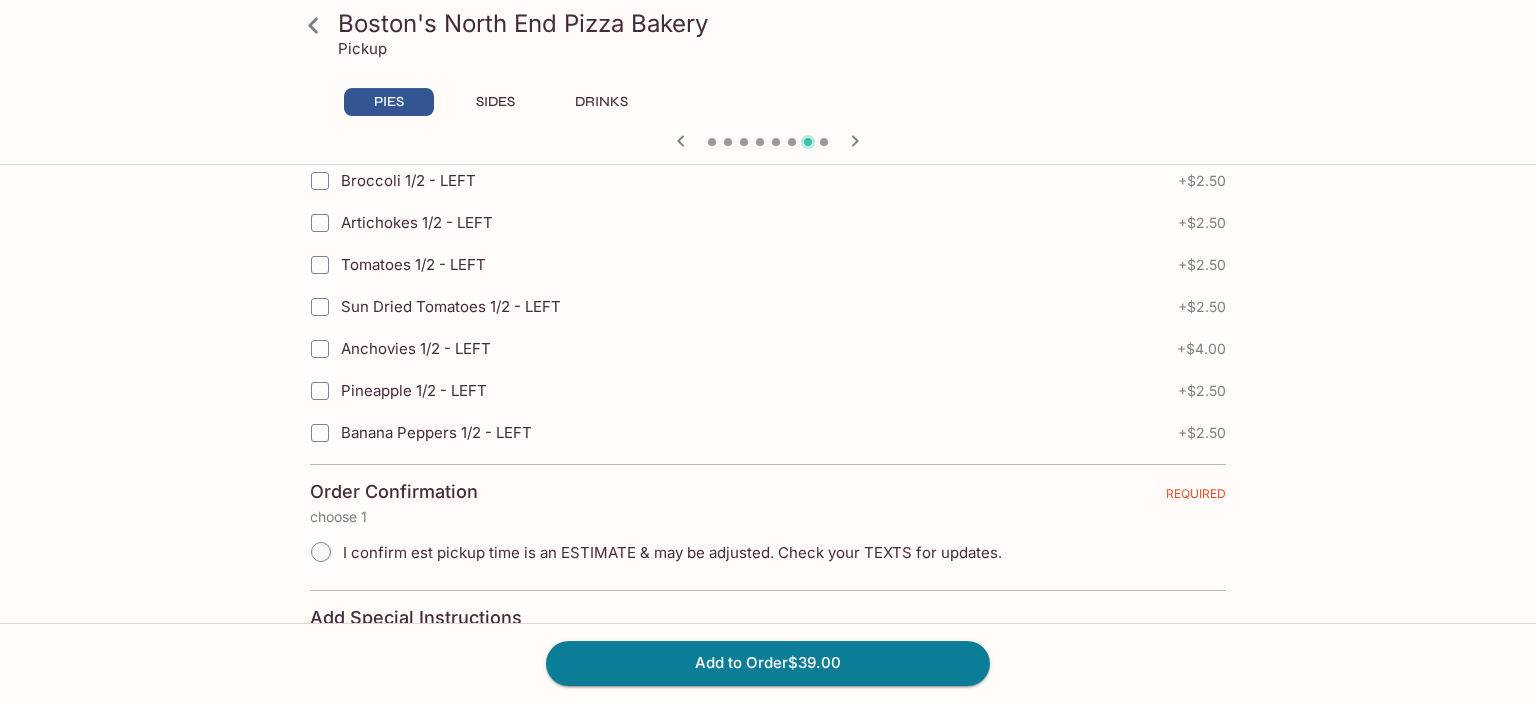 scroll, scrollTop: 4565, scrollLeft: 0, axis: vertical 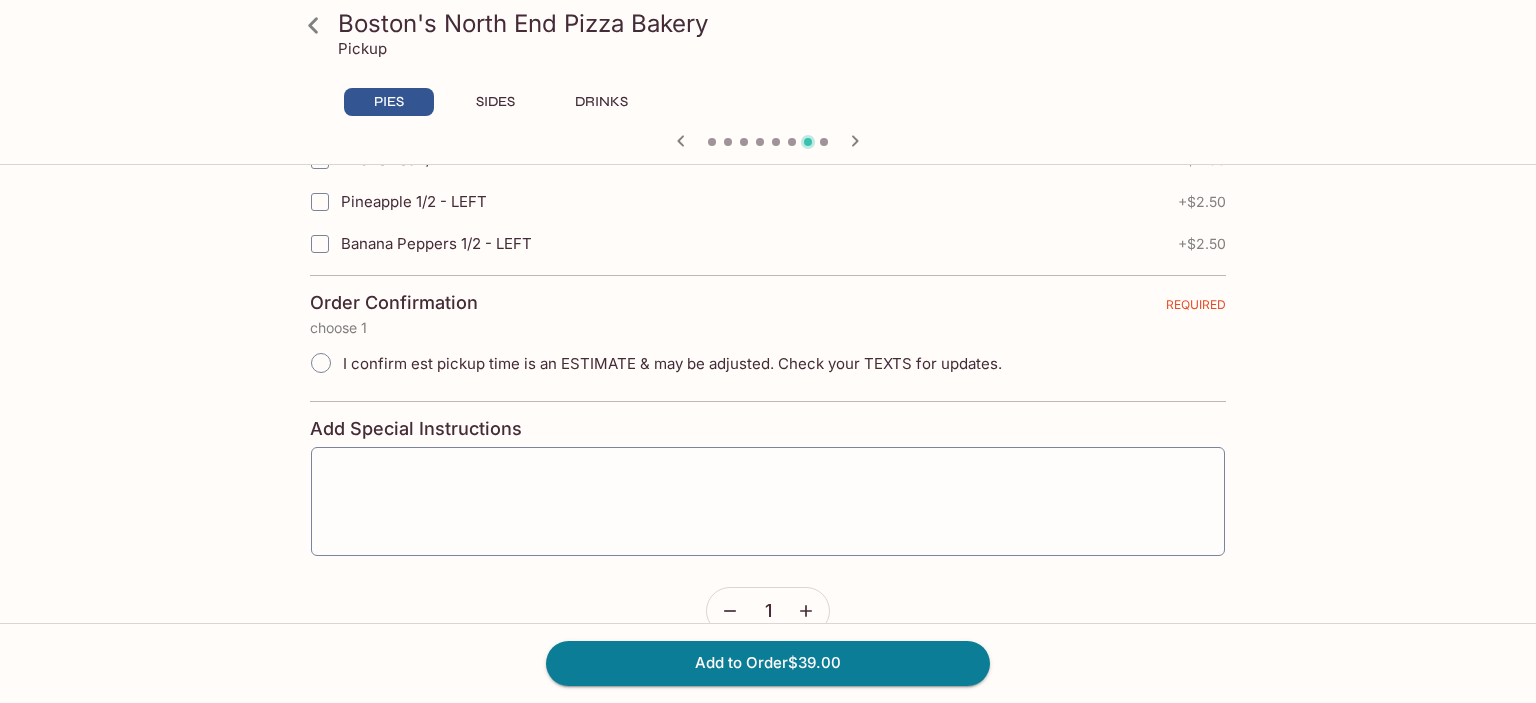 click on "I confirm est pickup time is an ESTIMATE & may be adjusted. Check your TEXTS for updates." at bounding box center (321, 363) 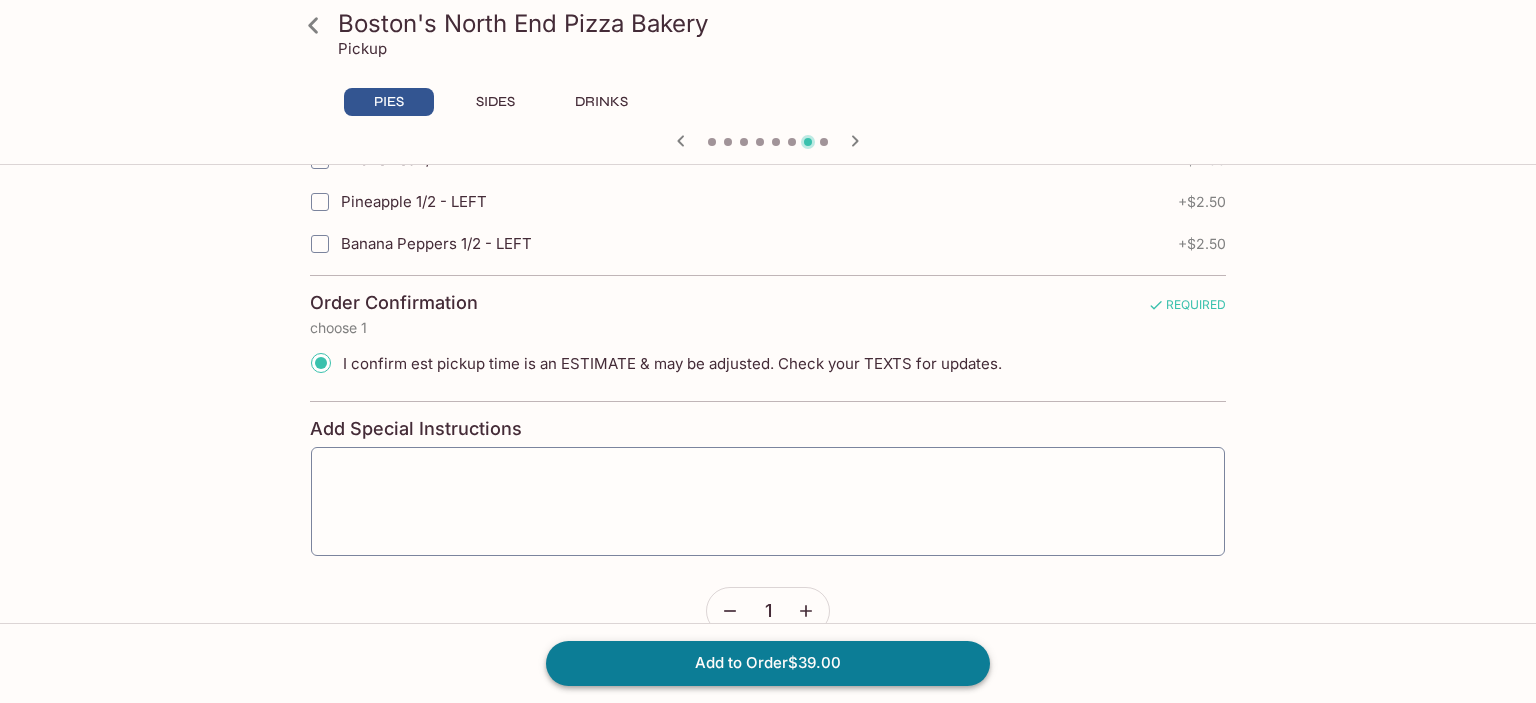 click on "Add to Order  $39.00" at bounding box center (768, 663) 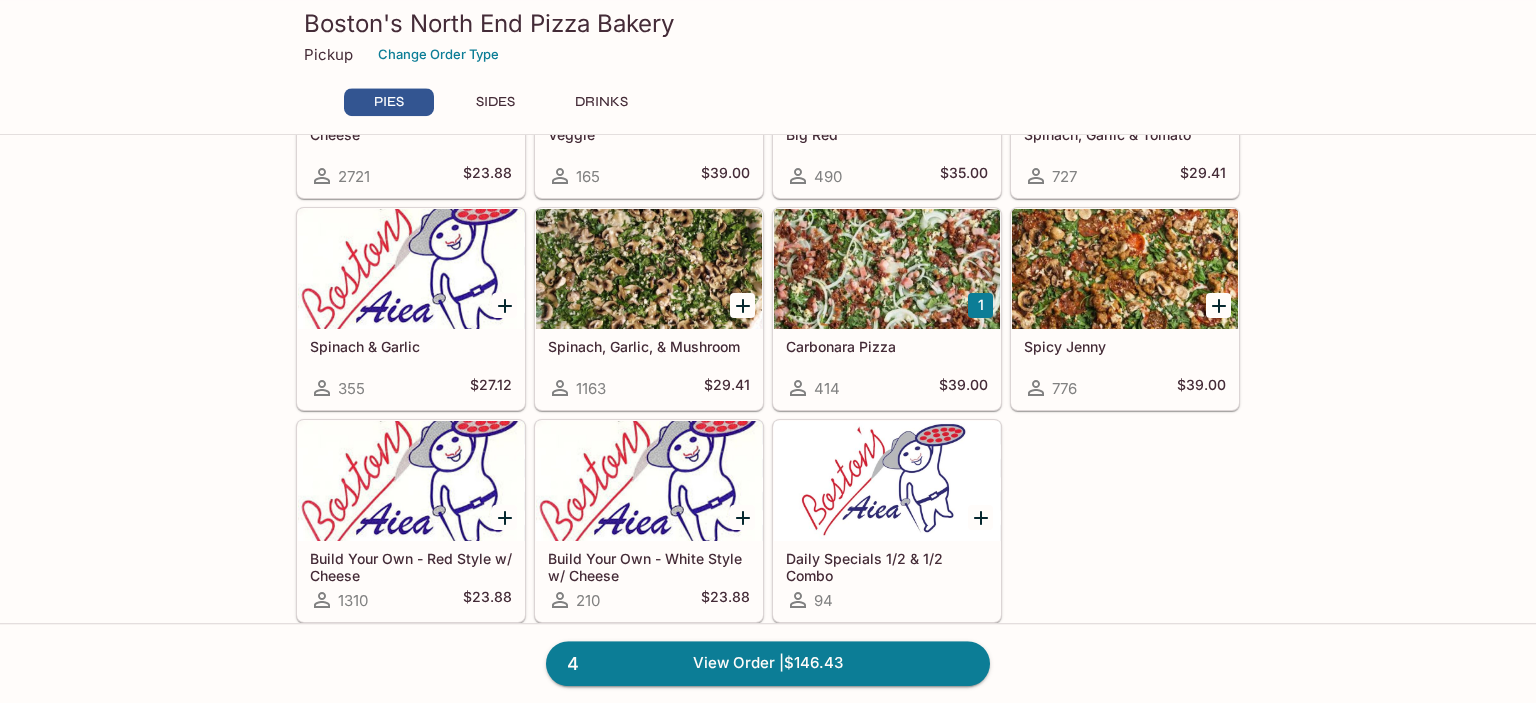 scroll, scrollTop: 640, scrollLeft: 0, axis: vertical 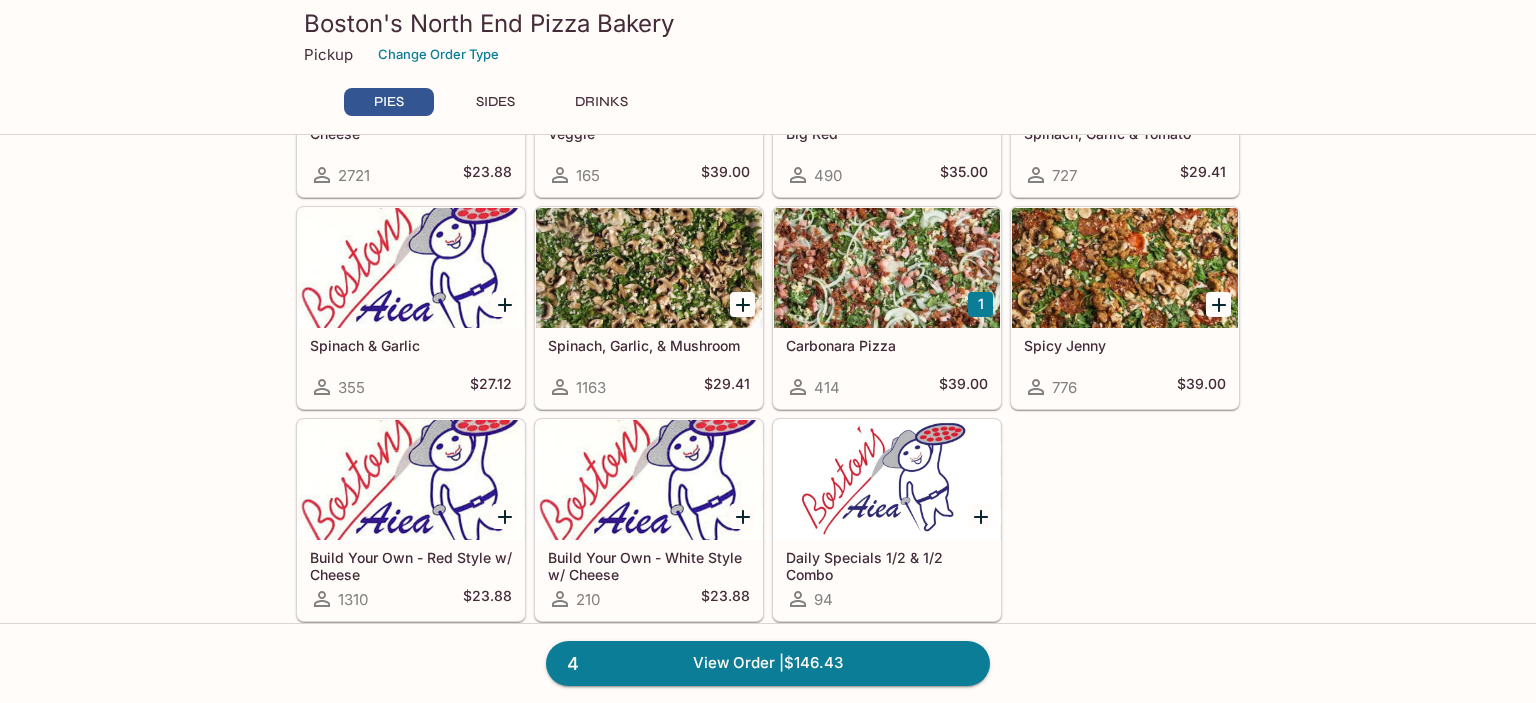 click 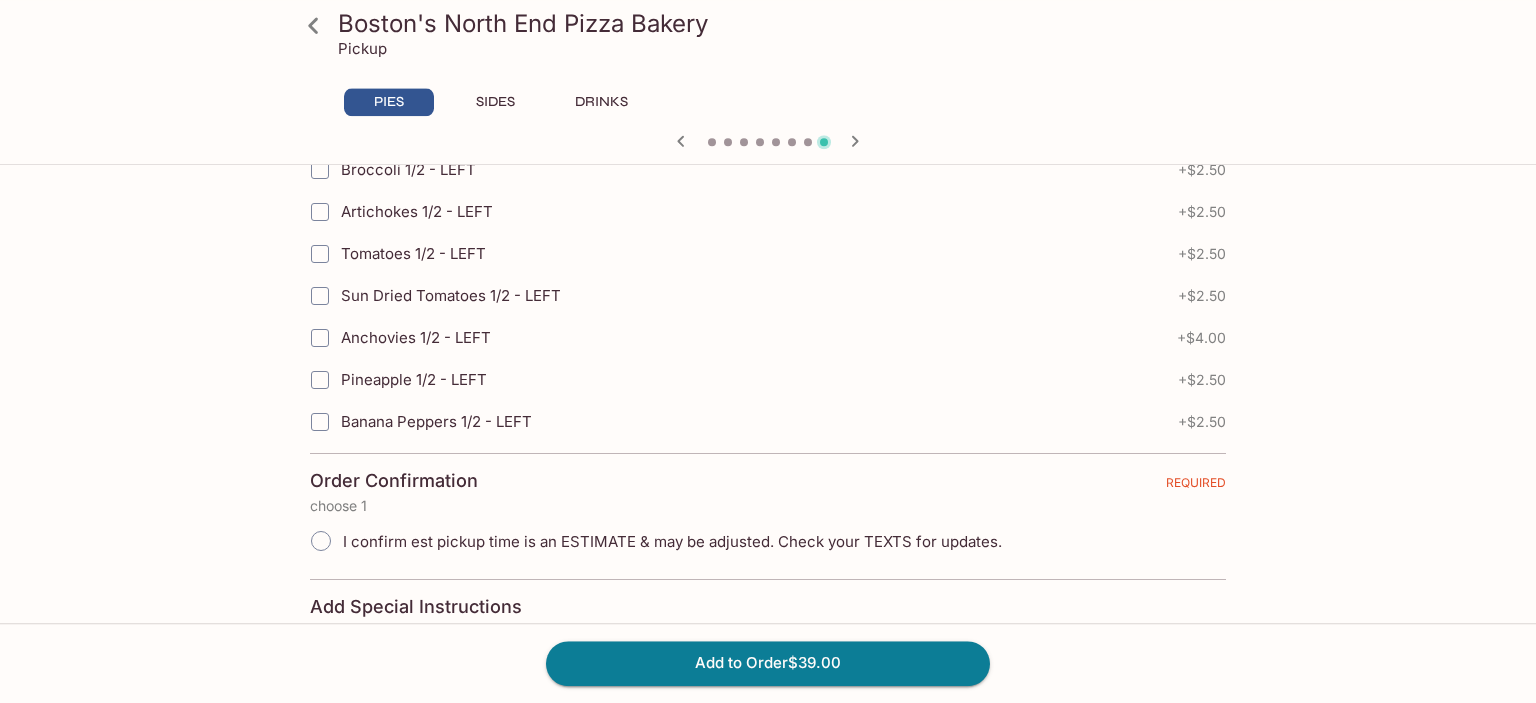 scroll, scrollTop: 4383, scrollLeft: 0, axis: vertical 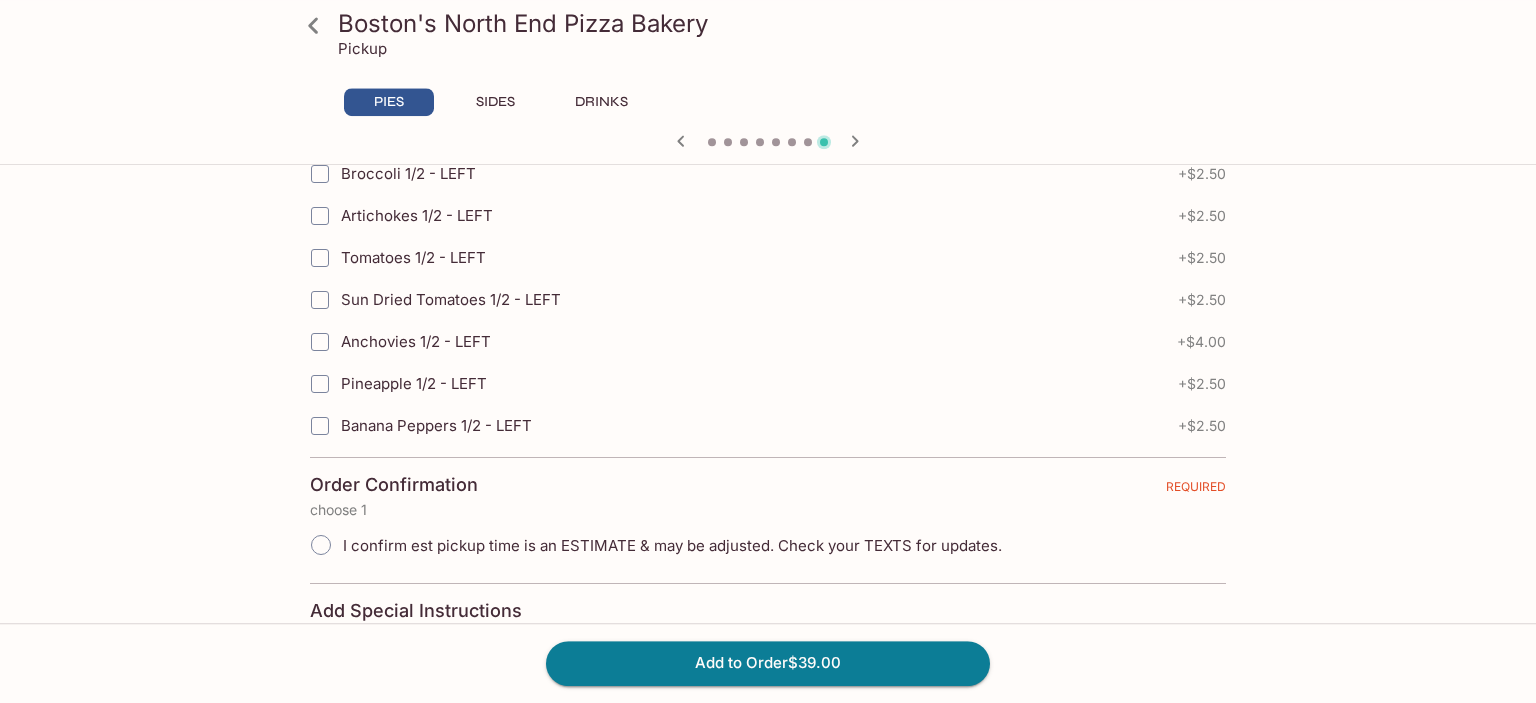 click on "I confirm est pickup time is an ESTIMATE & may be adjusted. Check your TEXTS for updates." at bounding box center [321, 545] 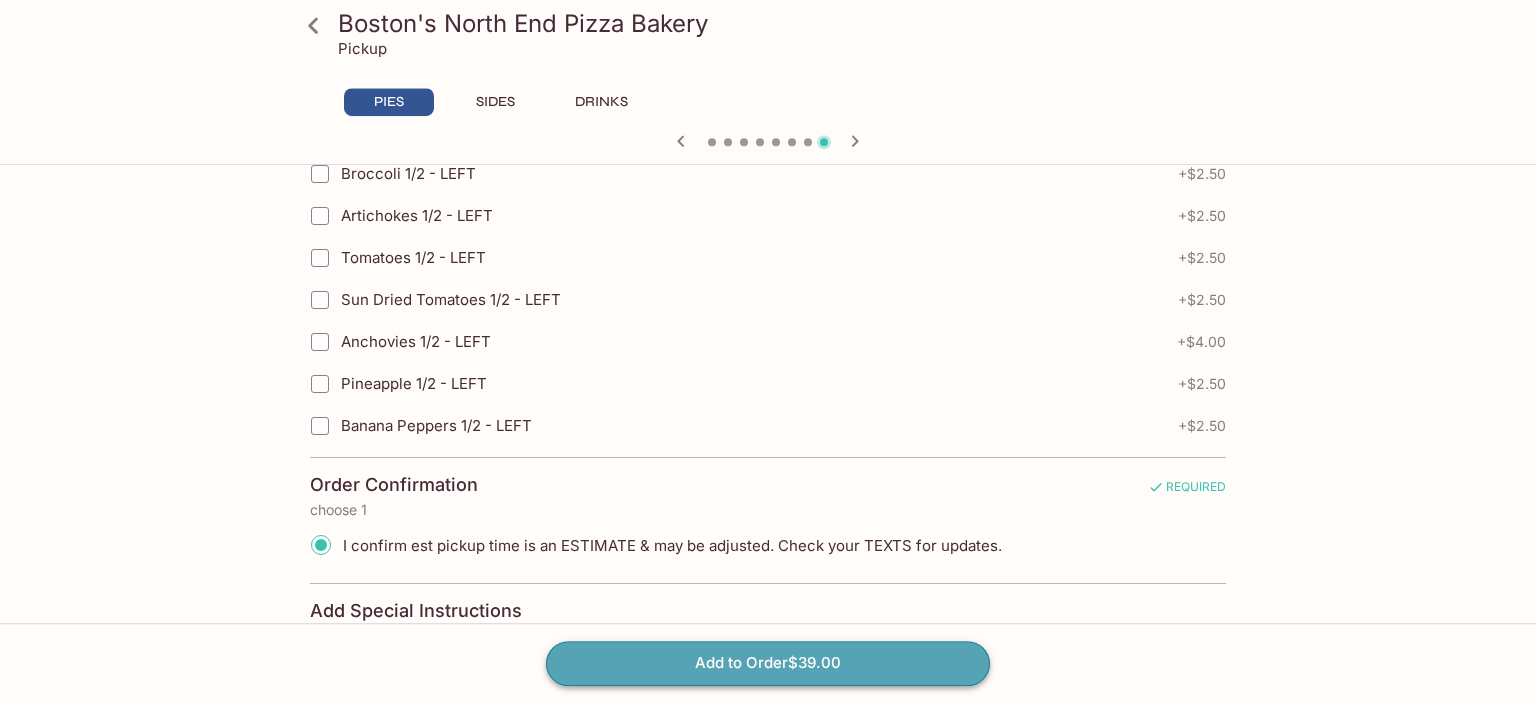 click on "Add to Order  $39.00" at bounding box center (768, 663) 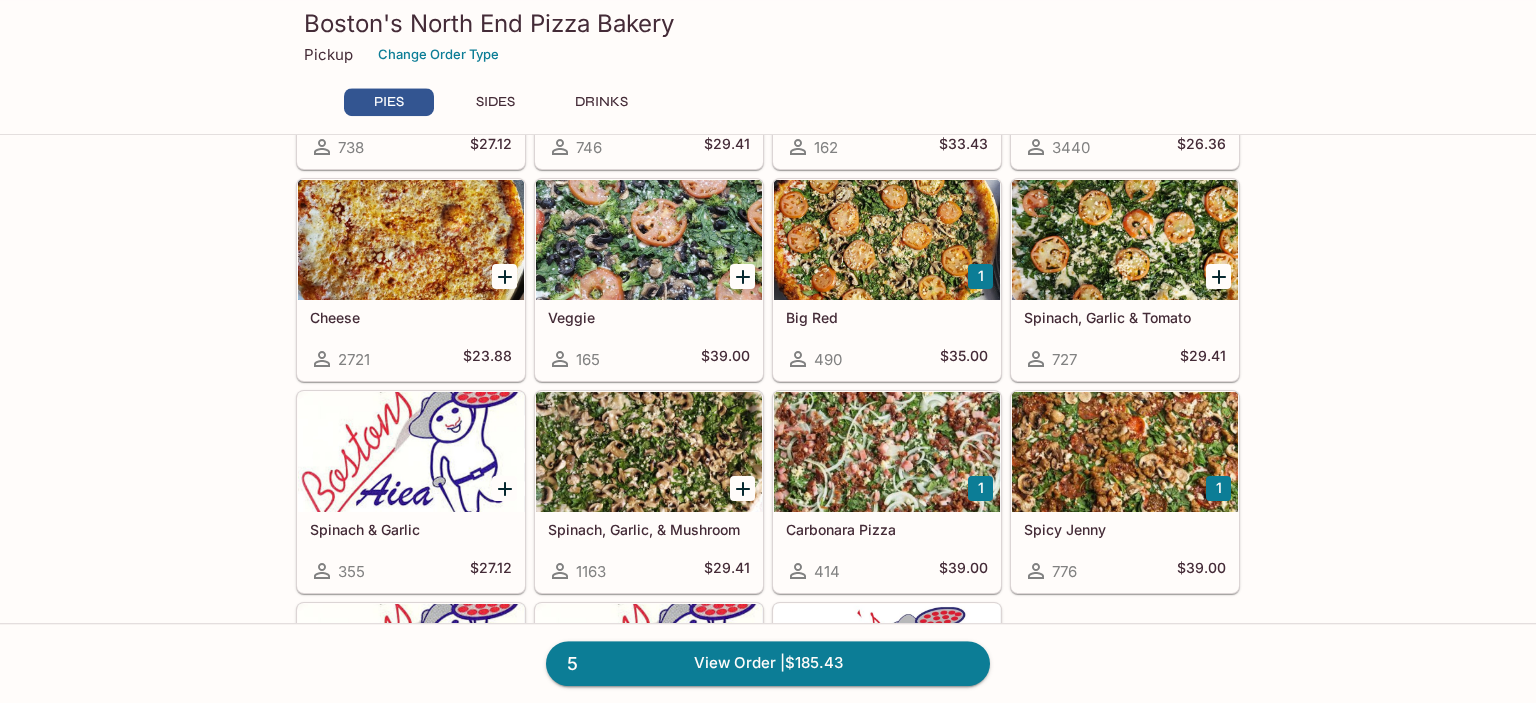 scroll, scrollTop: 433, scrollLeft: 0, axis: vertical 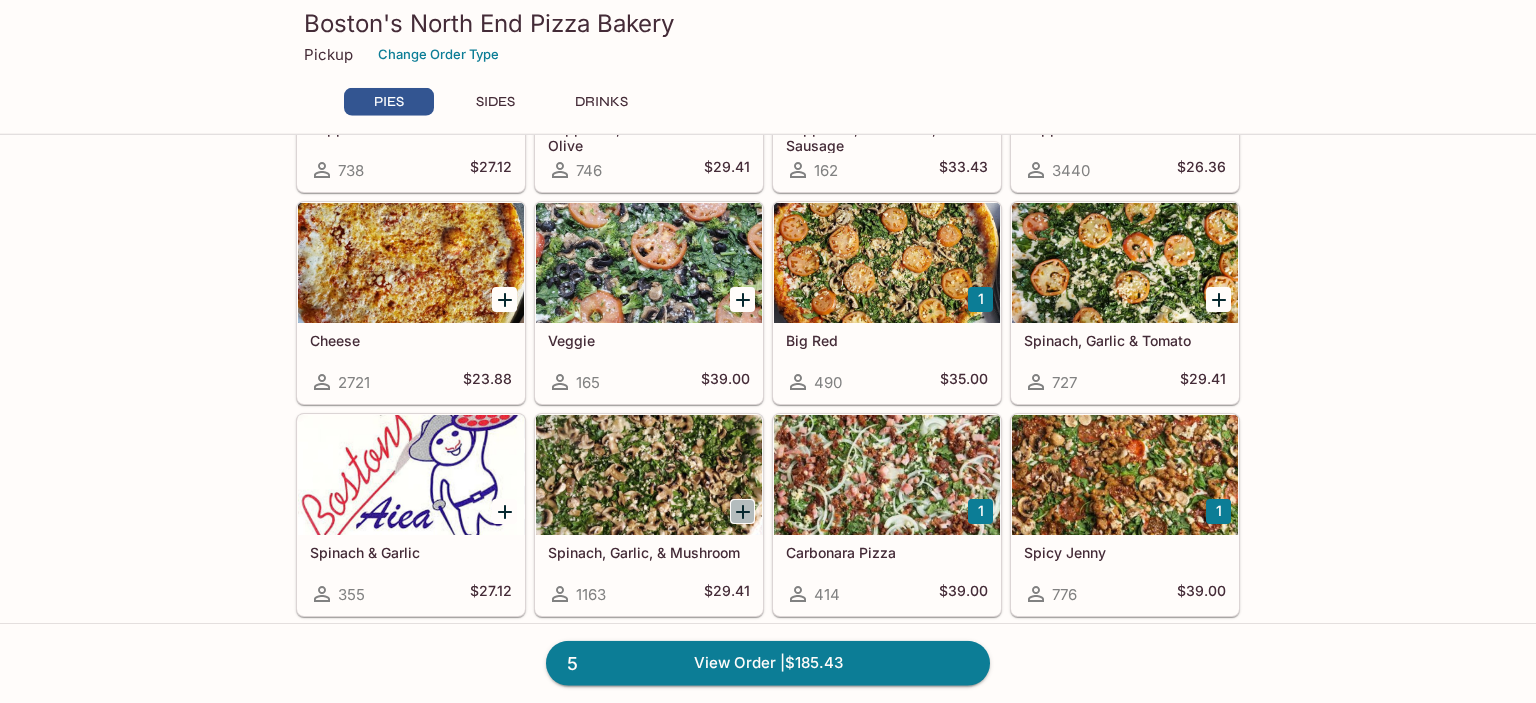 click 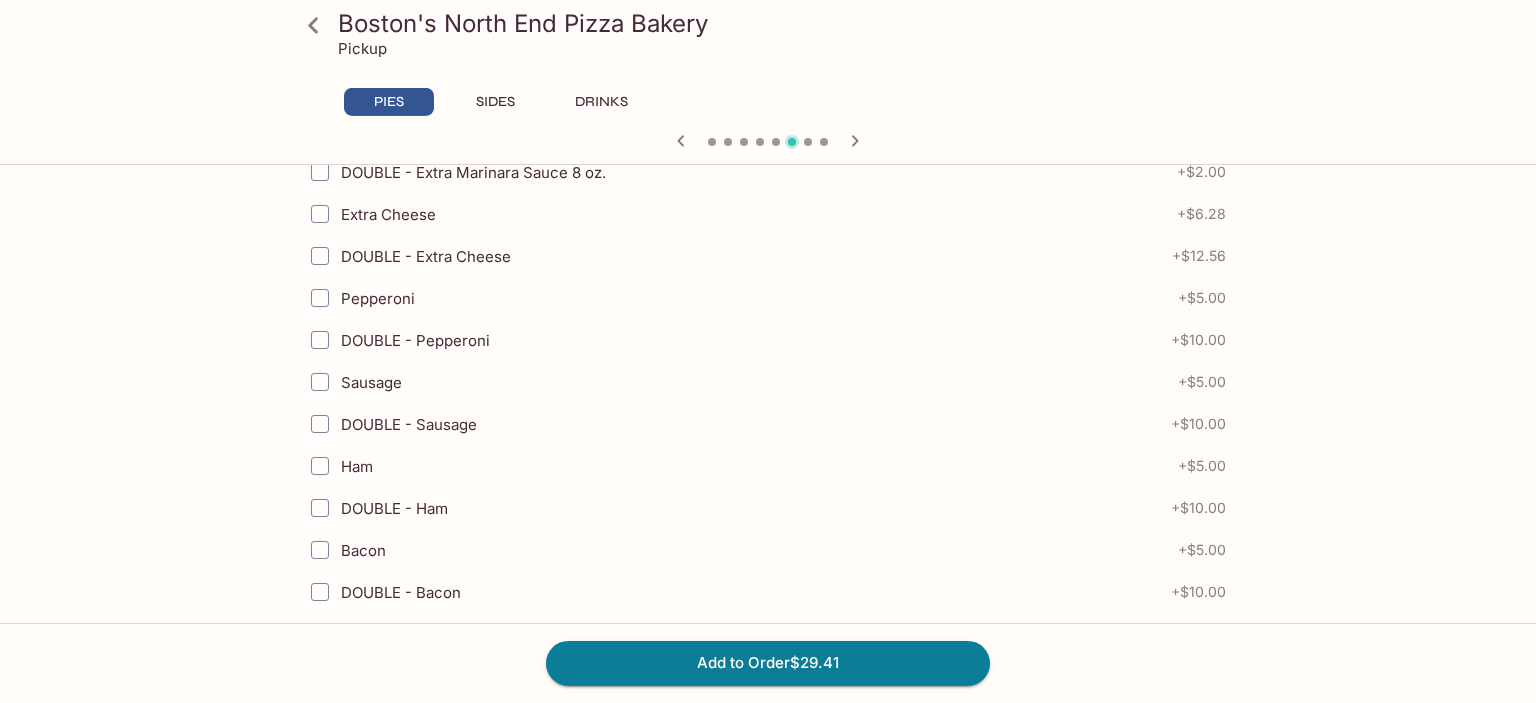 scroll, scrollTop: 581, scrollLeft: 0, axis: vertical 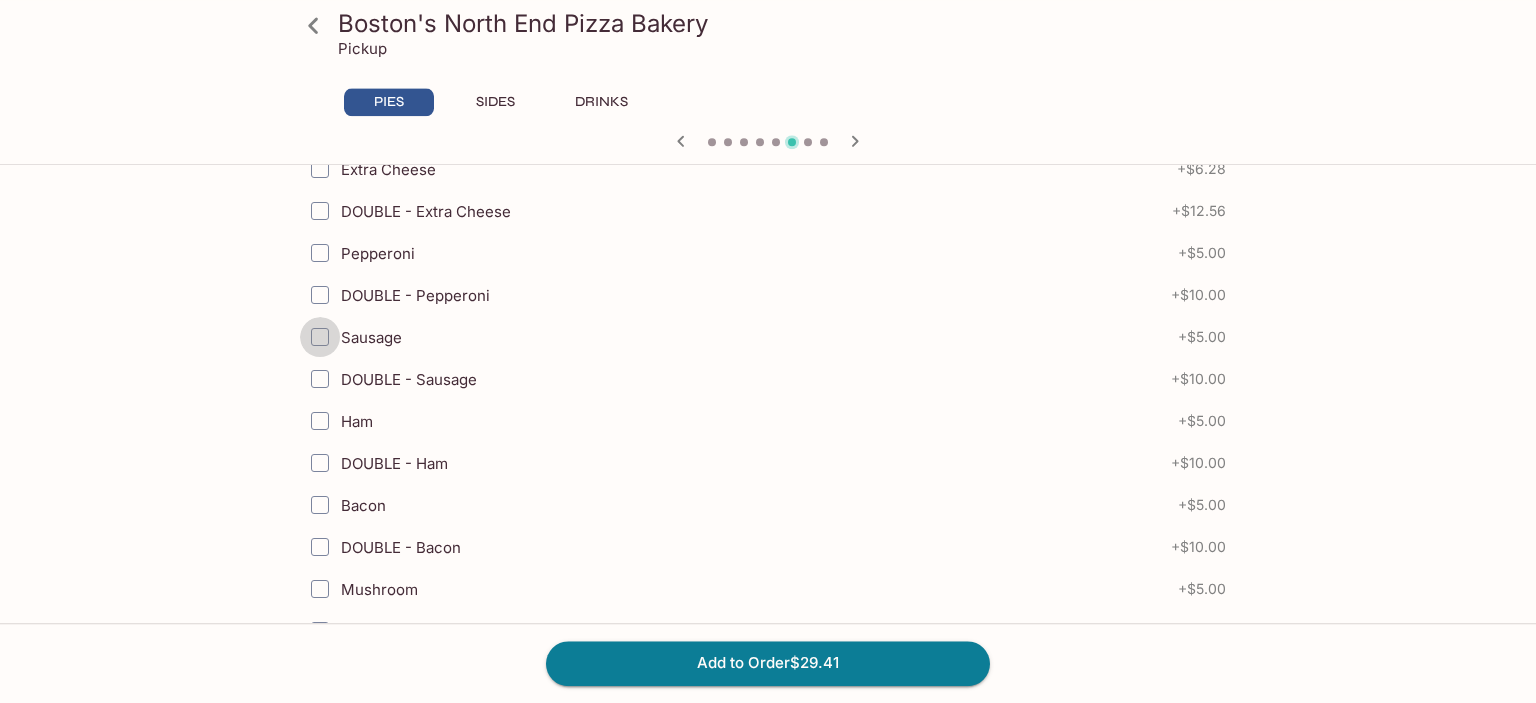 click on "Sausage" at bounding box center (320, 337) 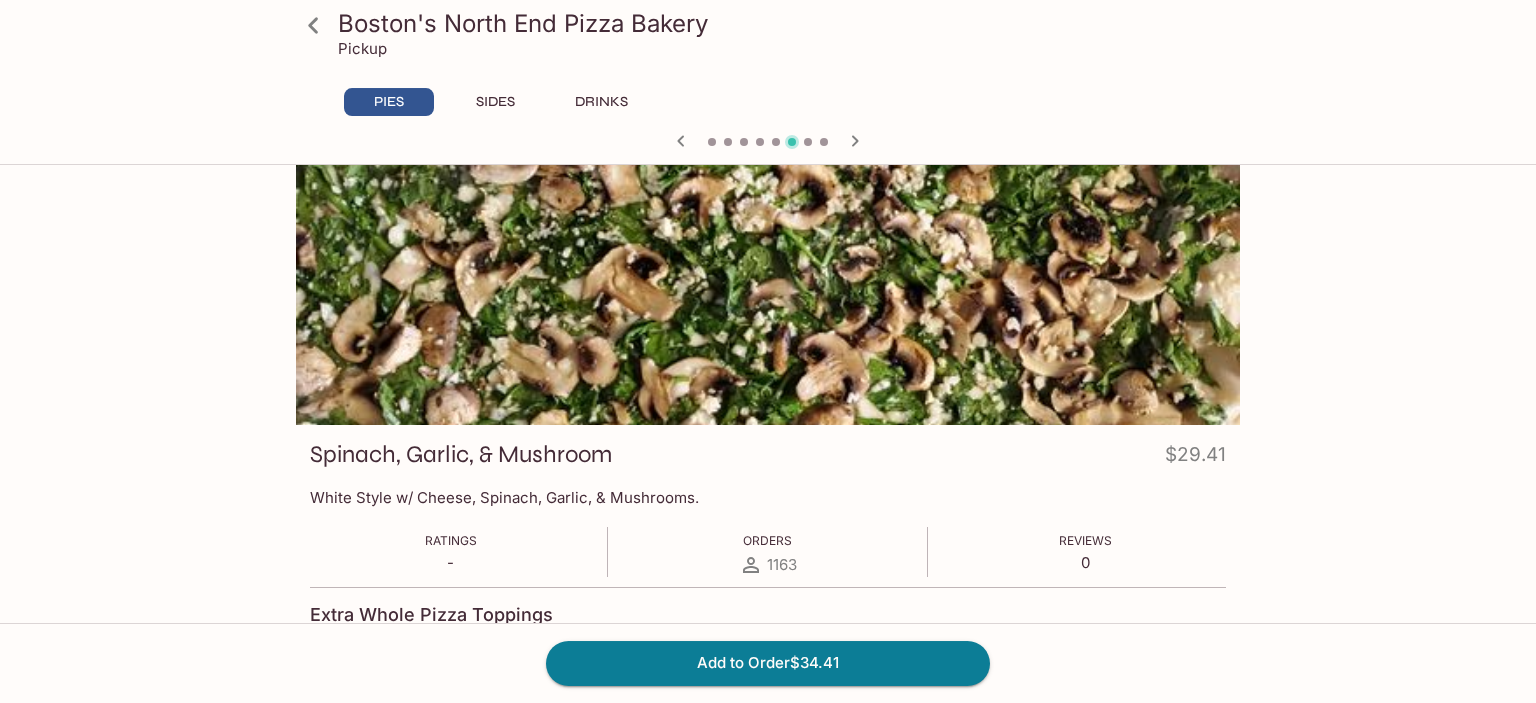 scroll, scrollTop: 0, scrollLeft: 0, axis: both 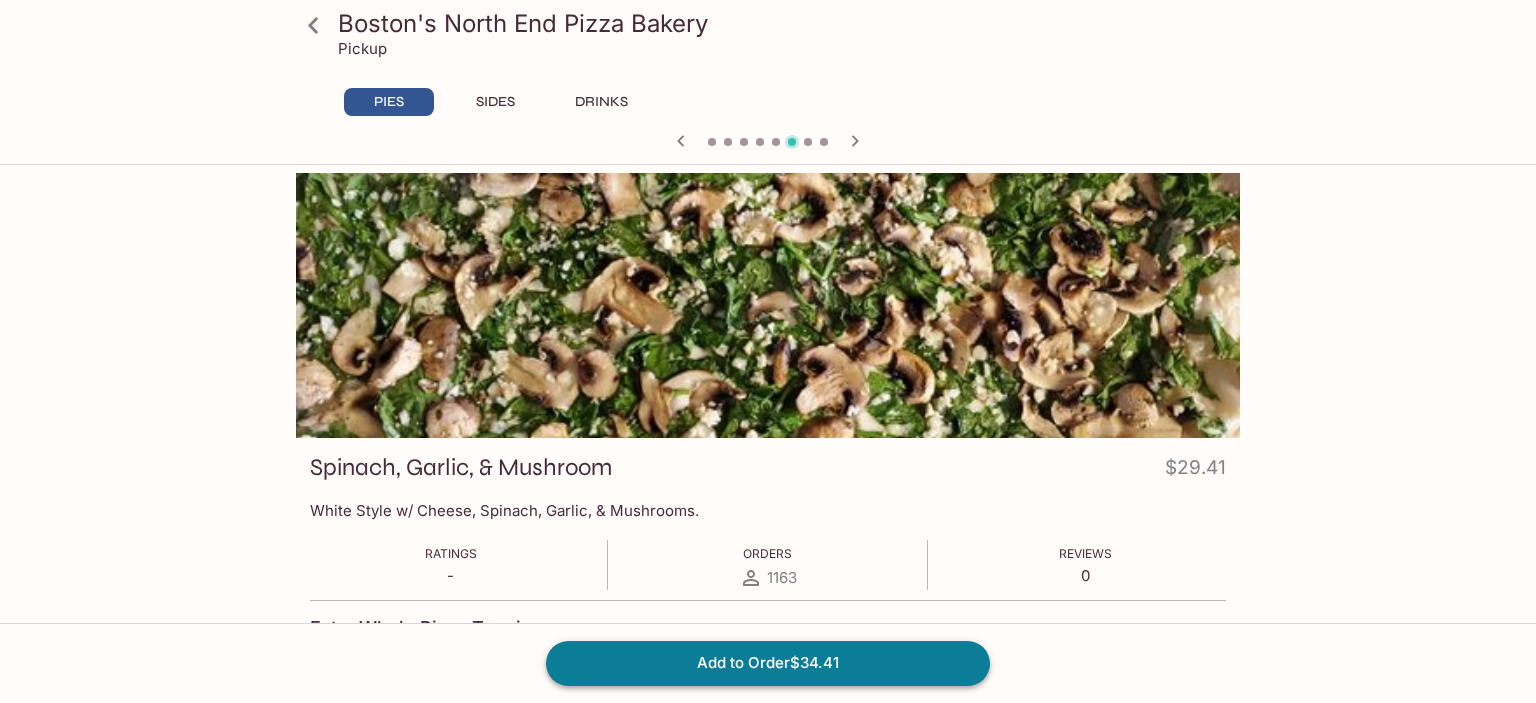 click on "Add to Order  $34.41" at bounding box center (768, 663) 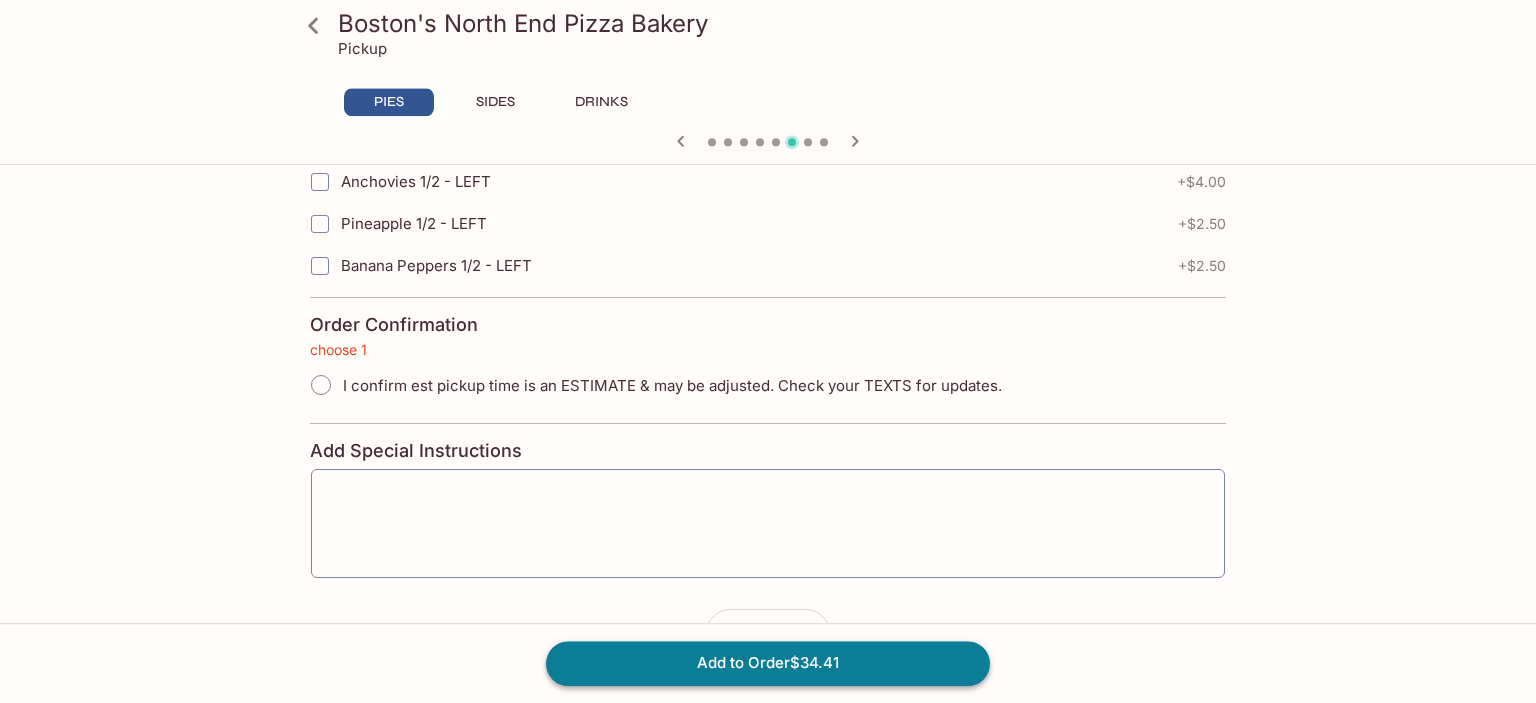 scroll, scrollTop: 4544, scrollLeft: 0, axis: vertical 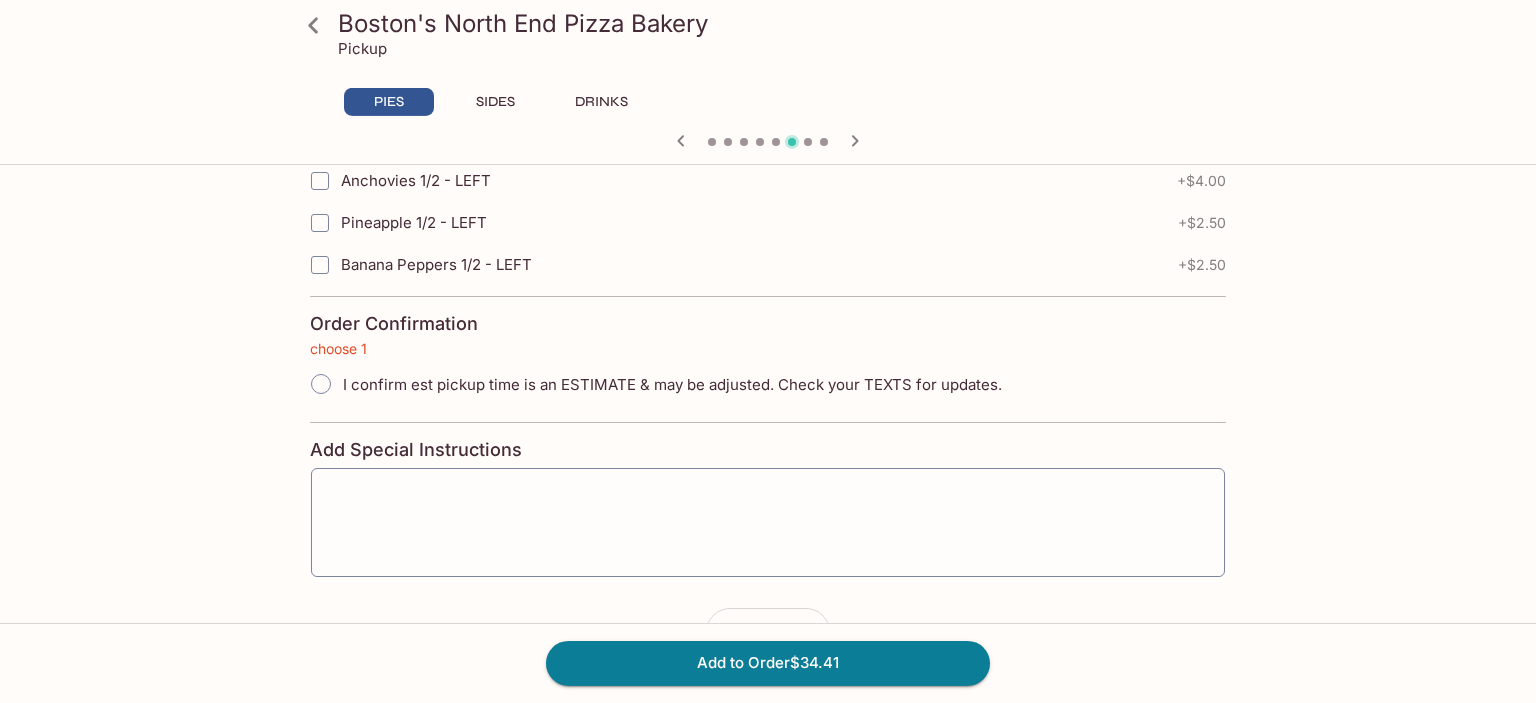 click on "I confirm est pickup time is an ESTIMATE & may be adjusted. Check your TEXTS for updates." at bounding box center (321, 384) 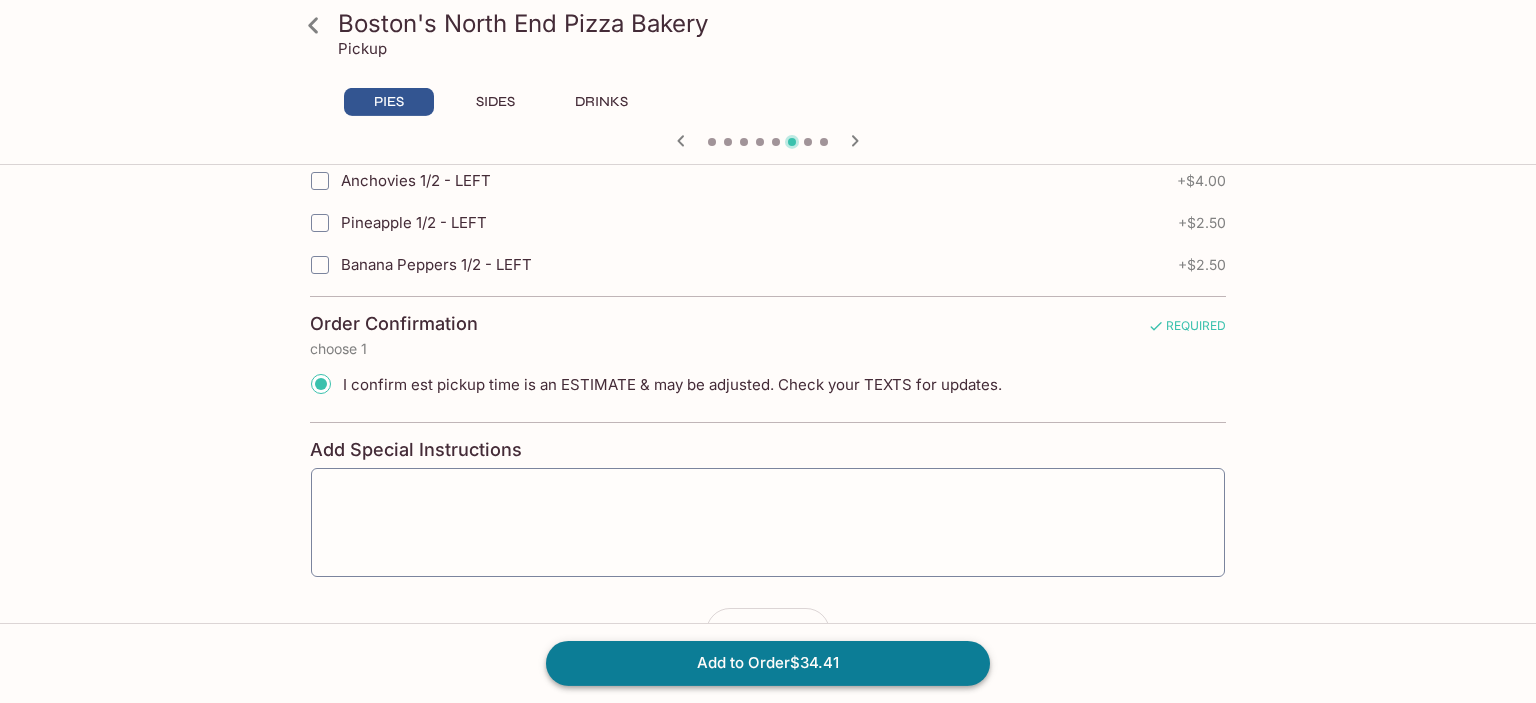 click on "Add to Order  $34.41" at bounding box center (768, 663) 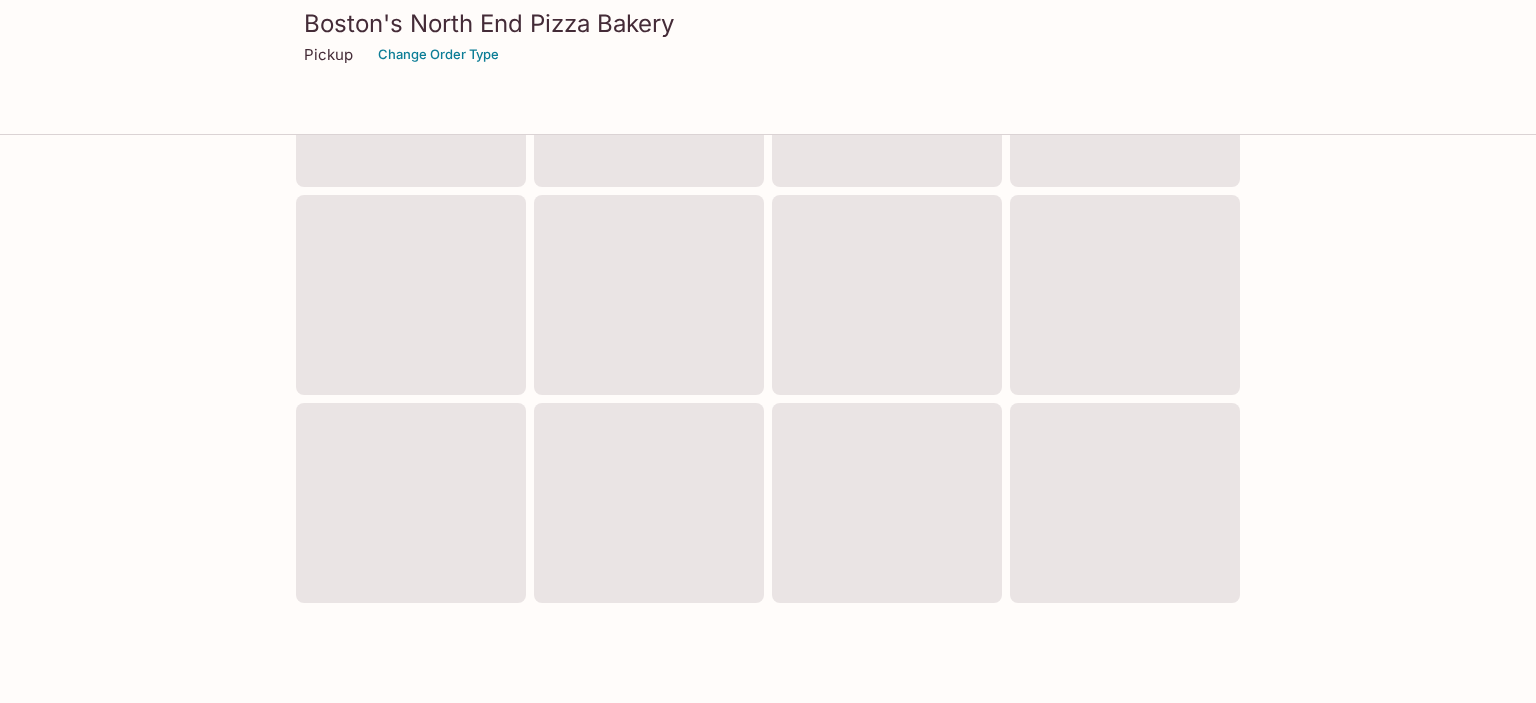scroll, scrollTop: 0, scrollLeft: 0, axis: both 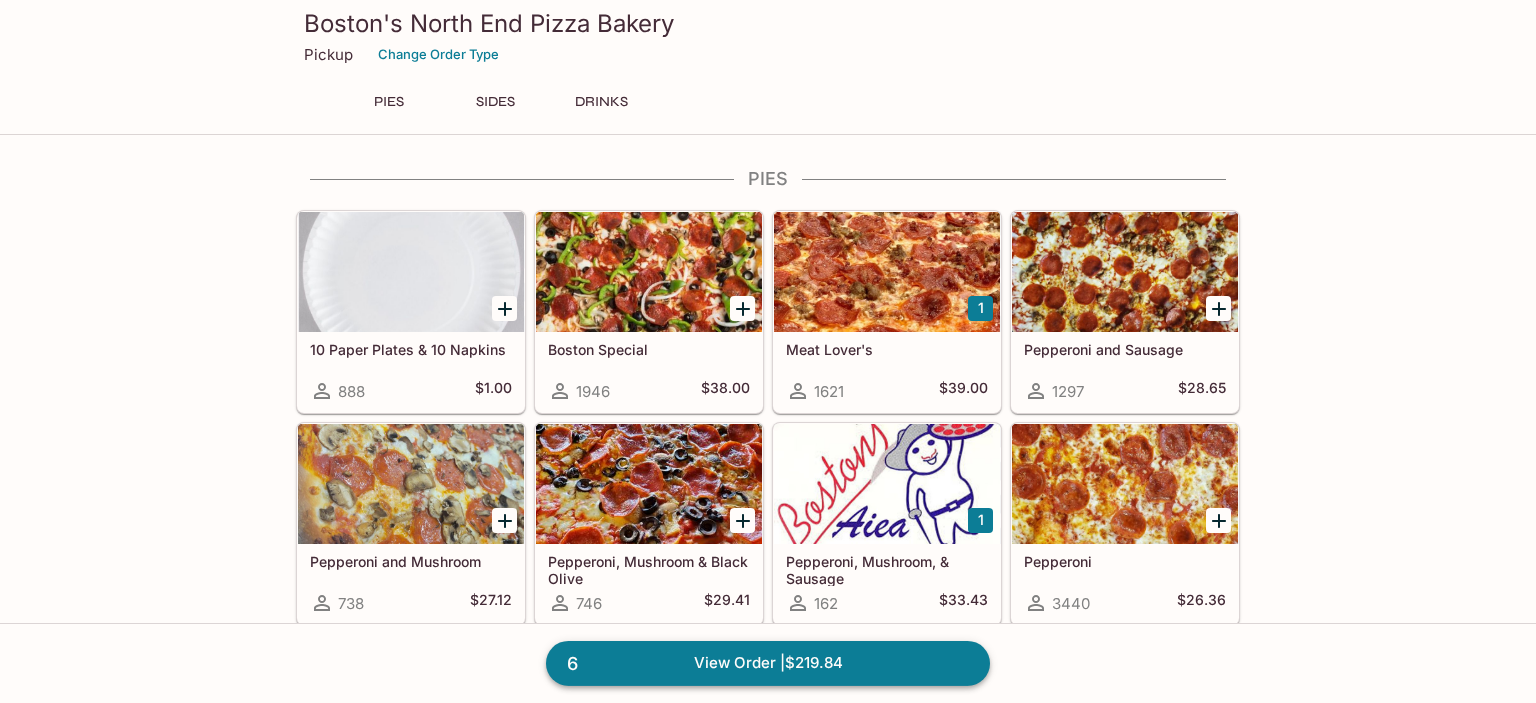 click on "6 View Order |  $219.84" at bounding box center [768, 663] 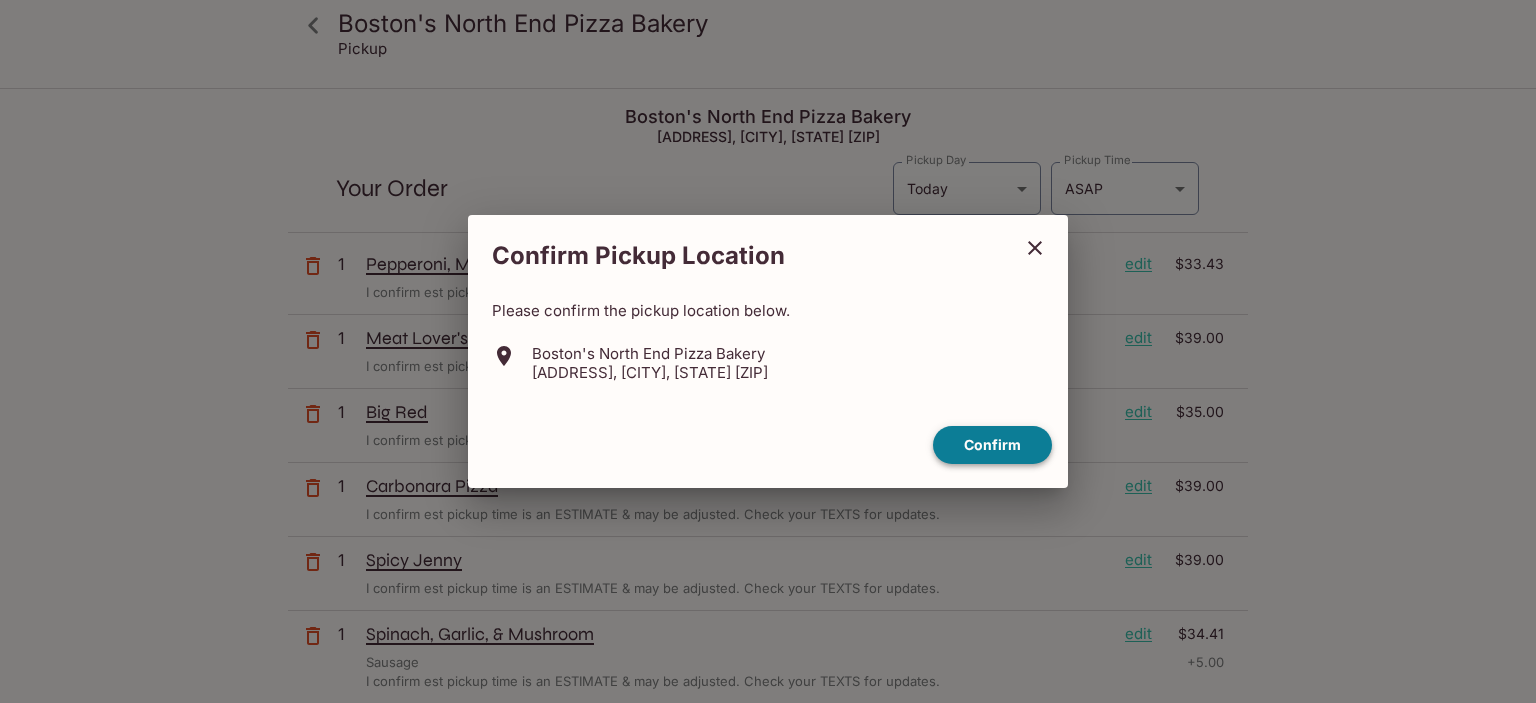 click on "Confirm" at bounding box center (992, 445) 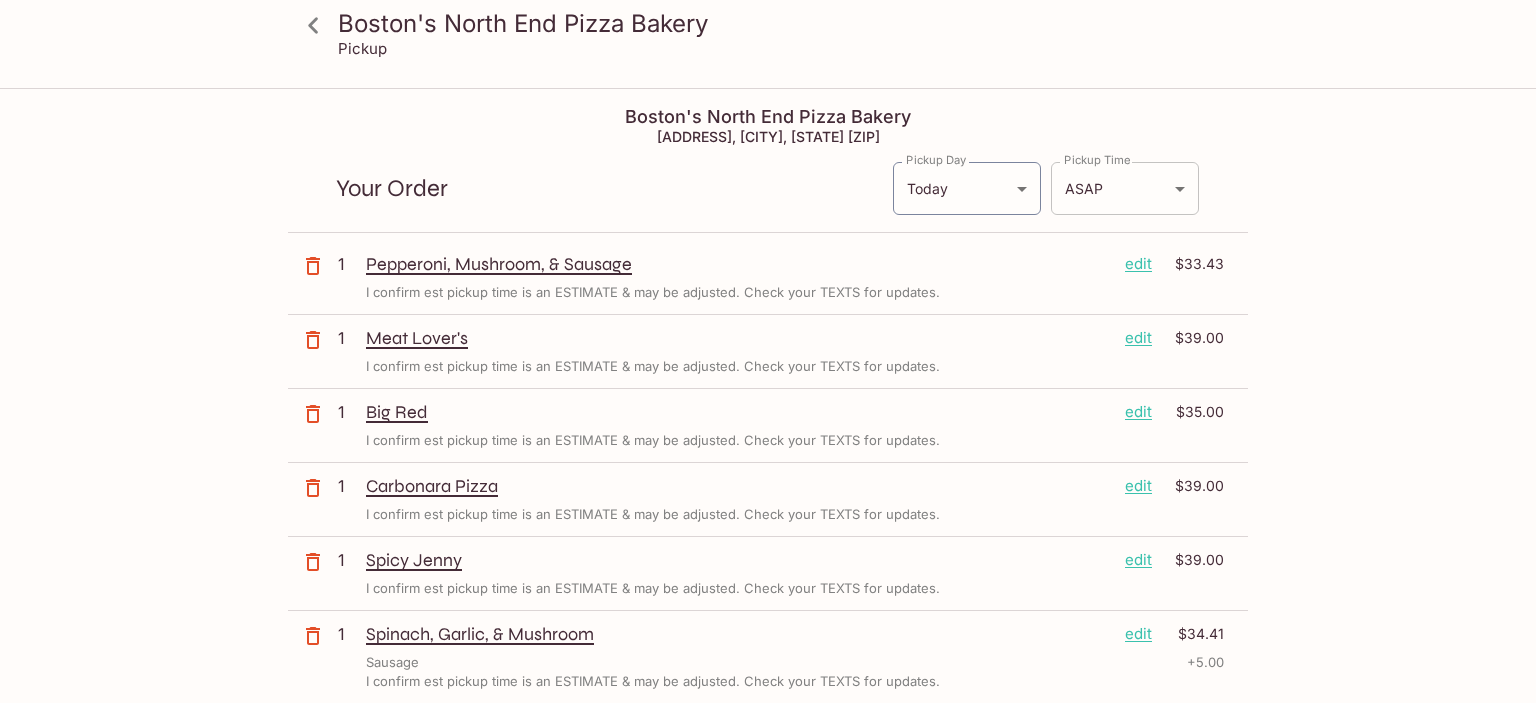 click on "Boston's North End Pizza Bakery Pickup Boston's North End Pizza Bakery 98-302 Kamehameha Hwy, Aiea, HI 96701 Your Order Pickup Day Today Today Pickup Day Pickup Time ASAP ASAP Pickup Time 1 Pepperoni, Mushroom, & Sausage edit $33.43 I confirm est pickup time is an ESTIMATE & may be adjusted. Check your TEXTS for updates. 1 Meat Lover's edit $39.00 I confirm est pickup time is an ESTIMATE & may be adjusted. Check your TEXTS for updates. 1 Big Red edit $35.00 I confirm est pickup time is an ESTIMATE & may be adjusted. Check your TEXTS for updates. 1 Carbonara Pizza edit $39.00 I confirm est pickup time is an ESTIMATE & may be adjusted. Check your TEXTS for updates. 1 Spicy Jenny edit $39.00 I confirm est pickup time is an ESTIMATE & may be adjusted. Check your TEXTS for updates. 1 Spinach, Garlic, & Mushroom edit $34.41 Sausage + 5.00 I confirm est pickup time is an ESTIMATE & may be adjusted. Check your TEXTS for updates. Subtotal $219.84 Tax ( 4.712% ) $10.36 Convenience Fee $27.85 Tips 10% 15% 20% other x" at bounding box center (768, 441) 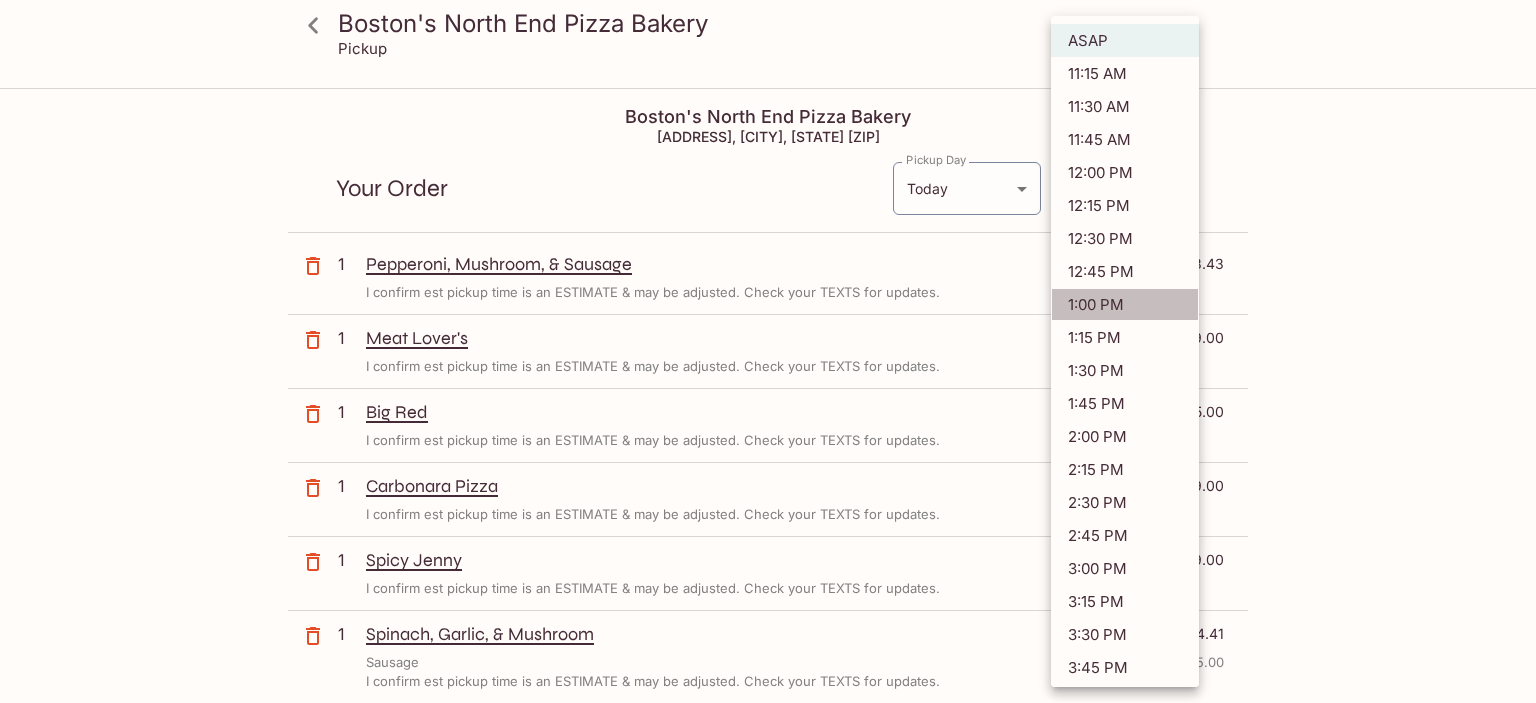 click on "1:00 PM" at bounding box center (1125, 304) 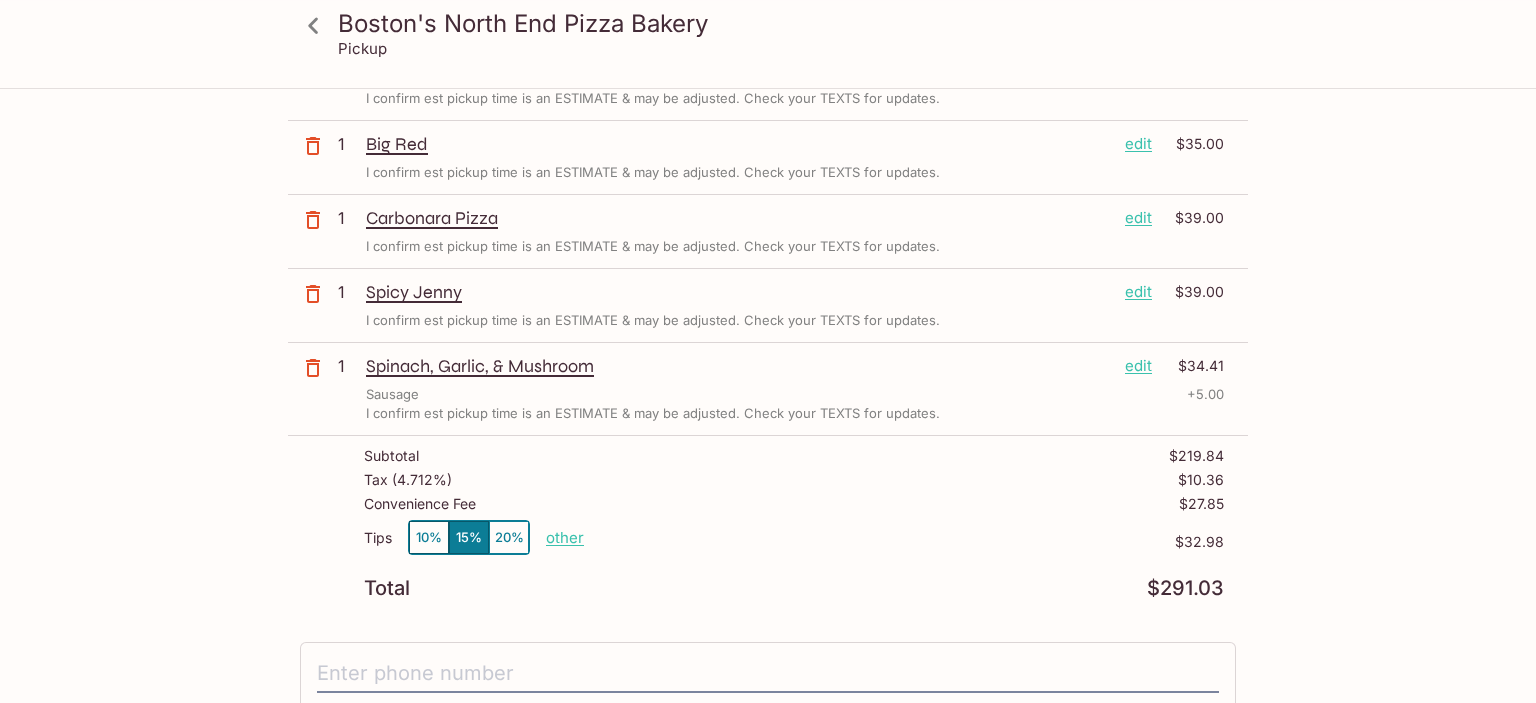 scroll, scrollTop: 274, scrollLeft: 0, axis: vertical 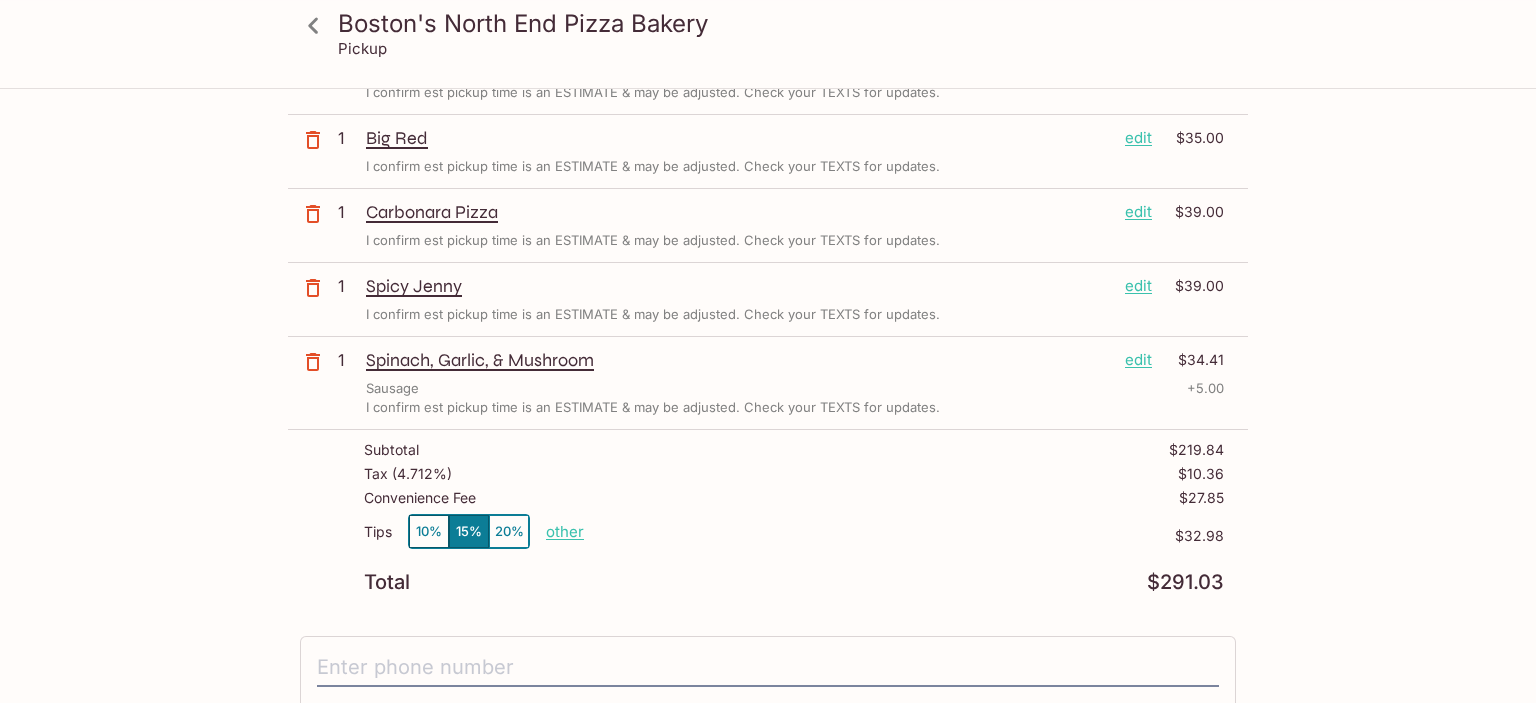 click on "other" at bounding box center [565, 531] 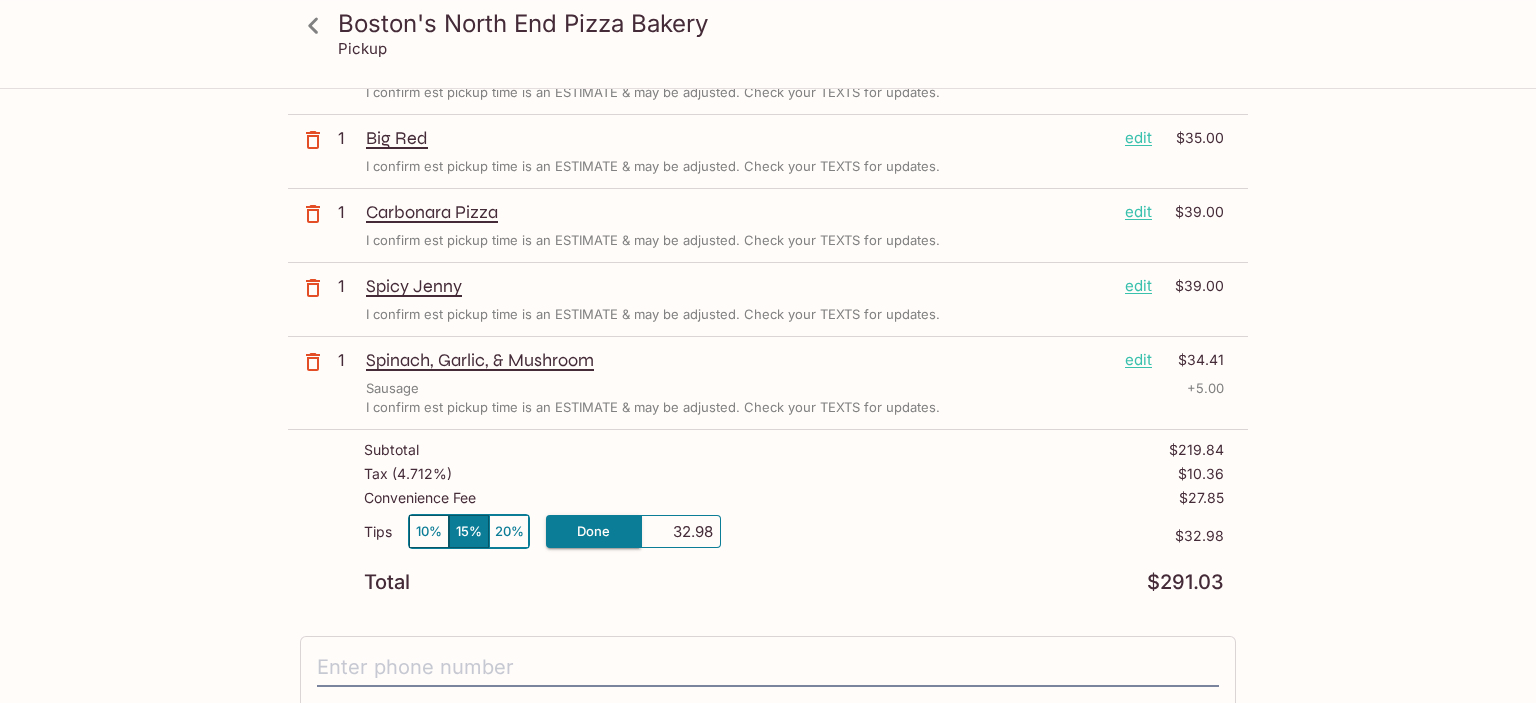 drag, startPoint x: 670, startPoint y: 533, endPoint x: 750, endPoint y: 525, distance: 80.399 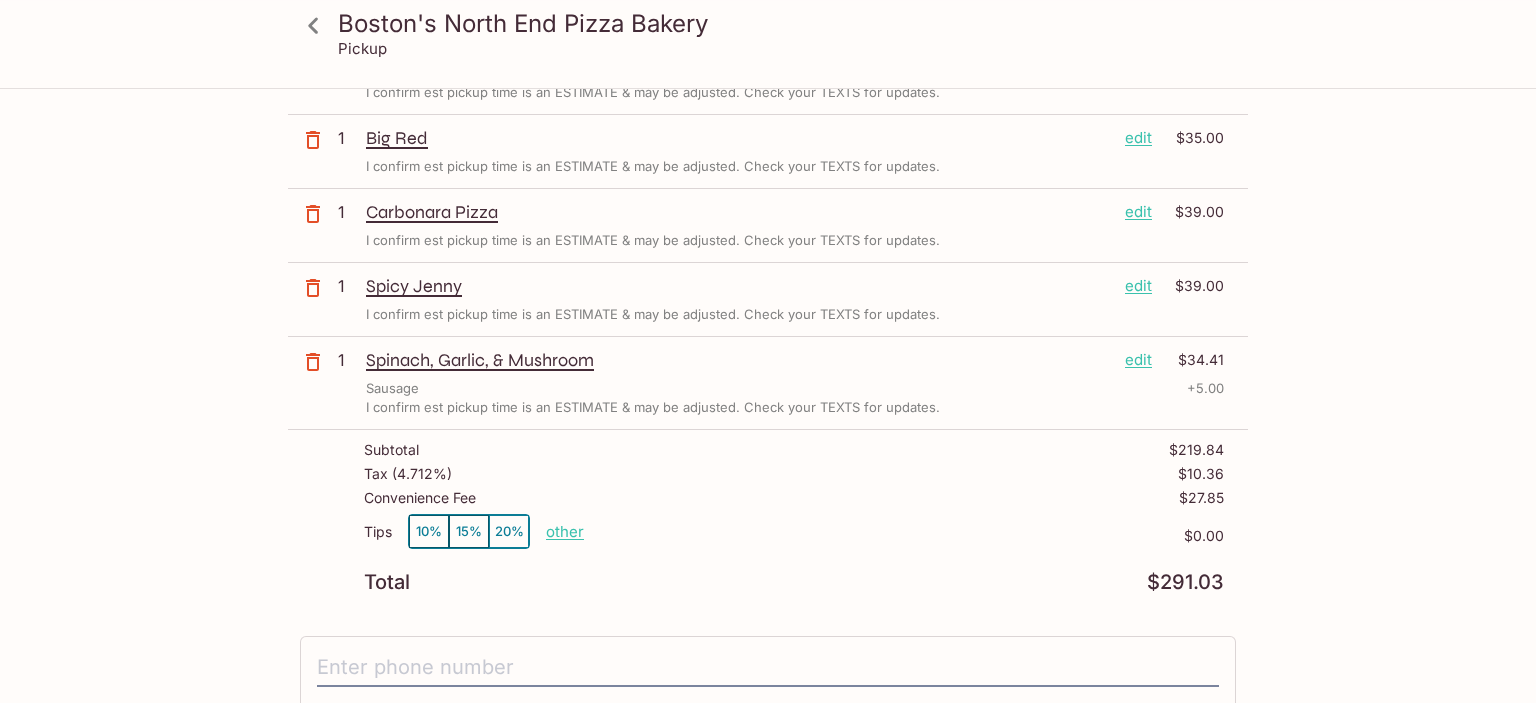 click on "Tips 10% 15% 20% other $0.00" at bounding box center (794, 543) 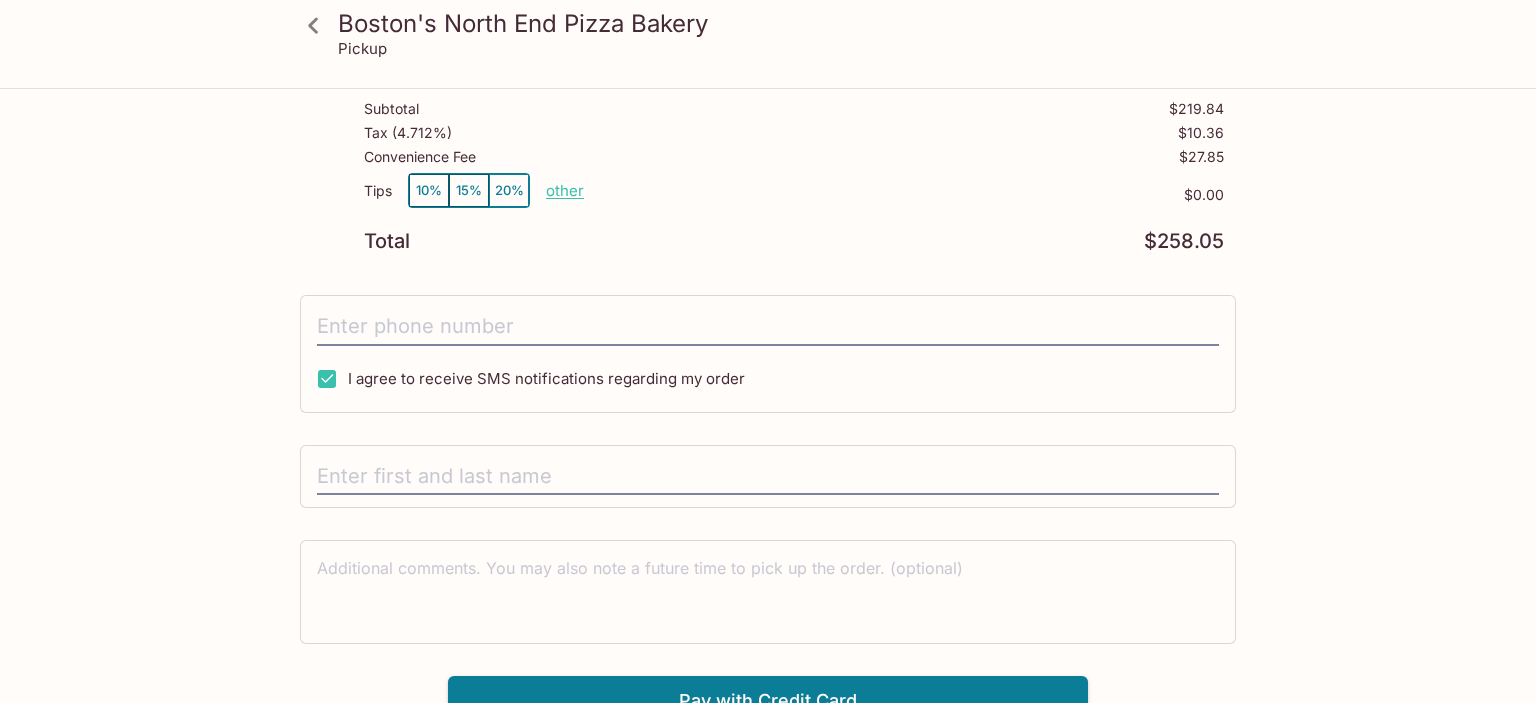 scroll, scrollTop: 617, scrollLeft: 0, axis: vertical 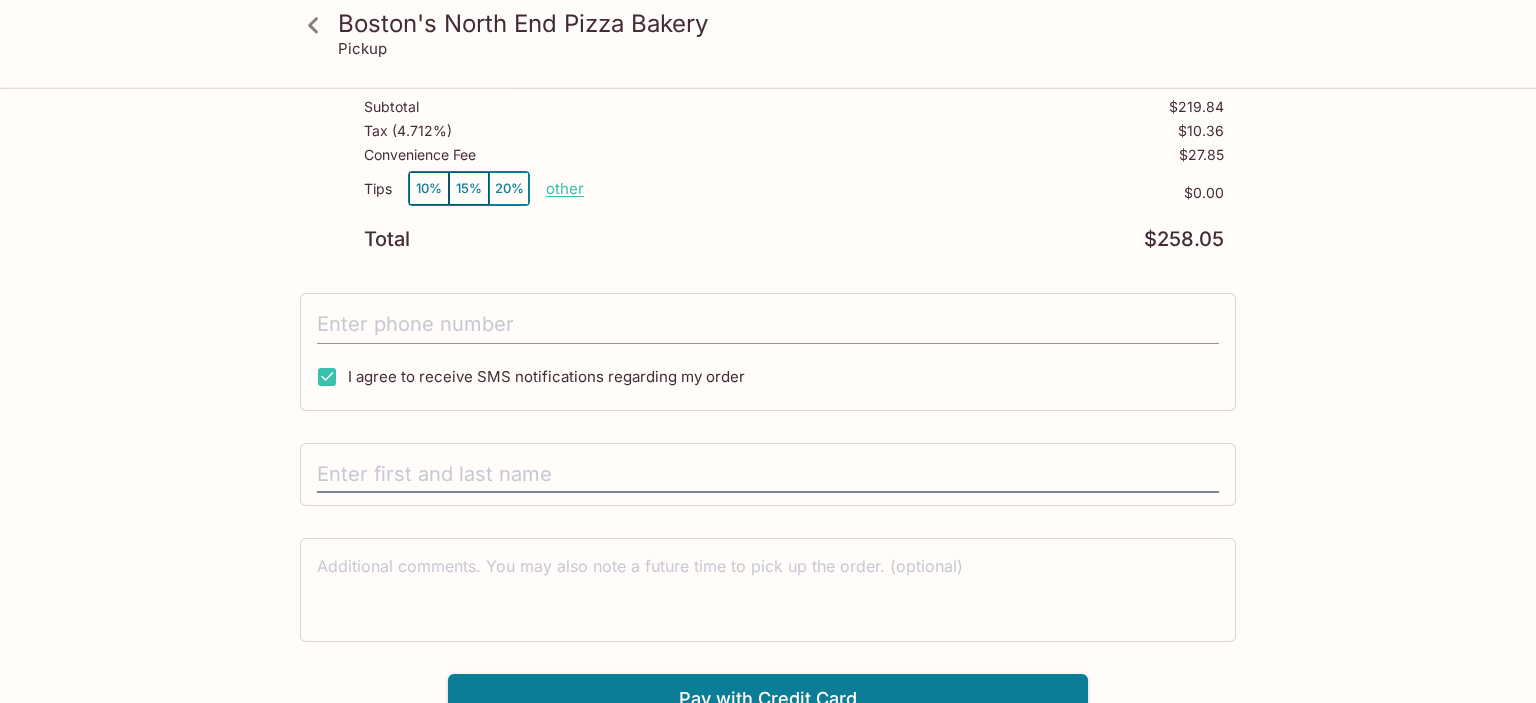click at bounding box center [768, 325] 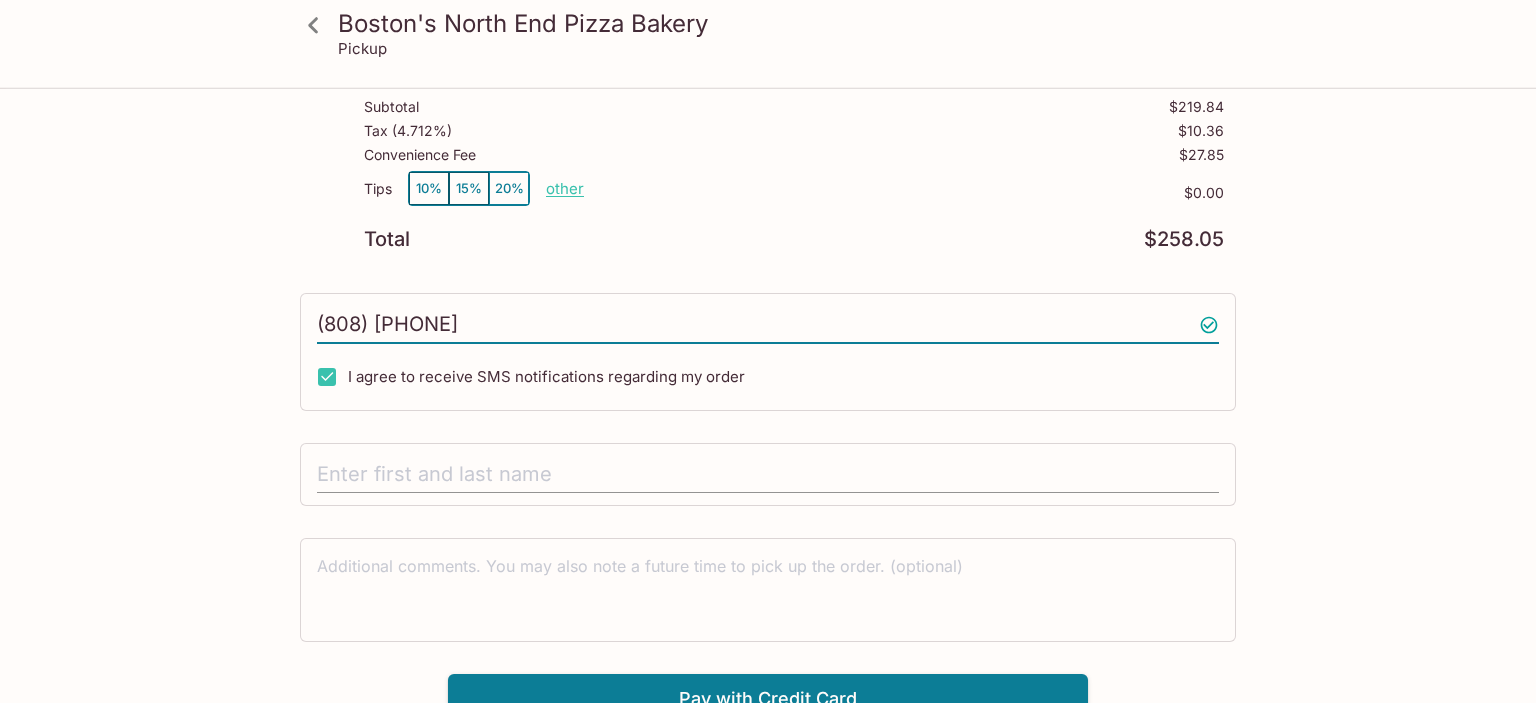 type on "(808) 457-2143" 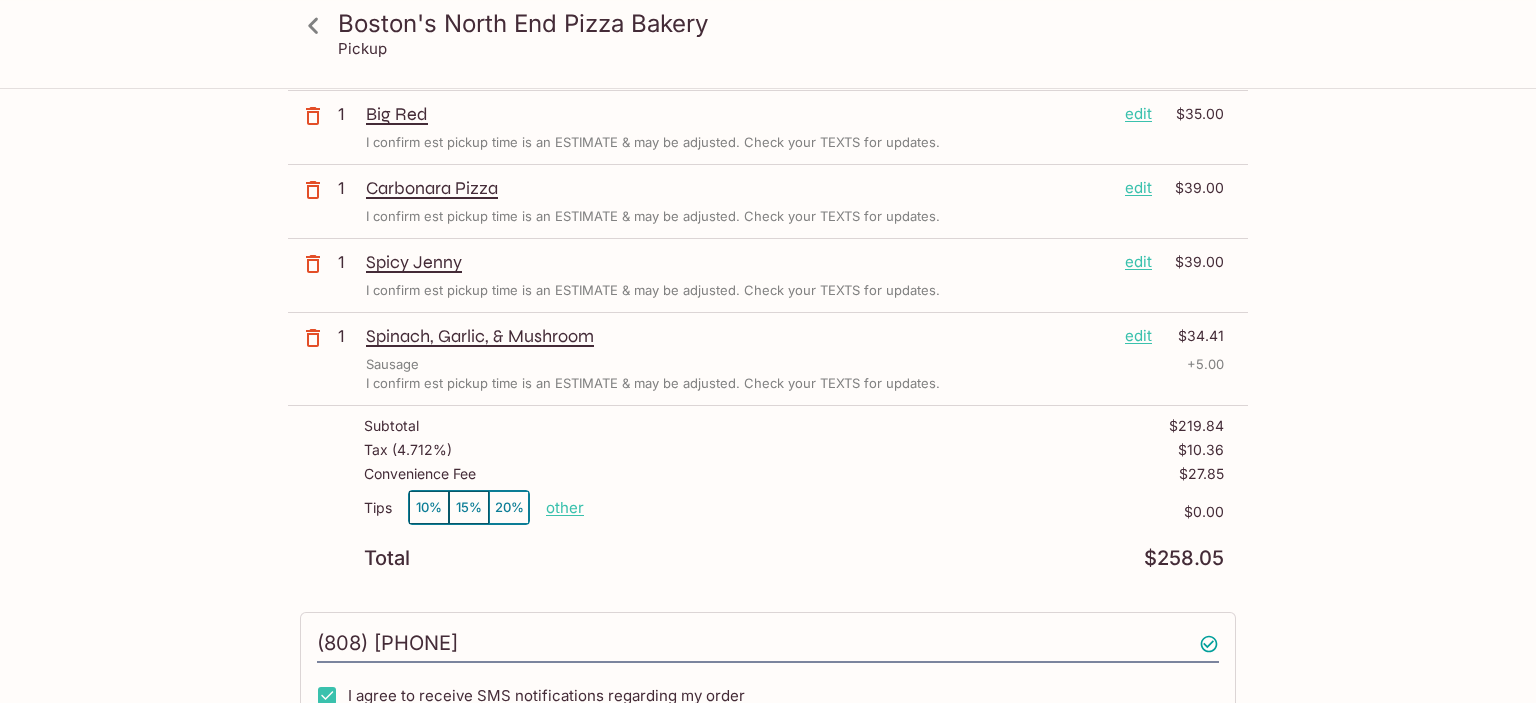 scroll, scrollTop: 0, scrollLeft: 0, axis: both 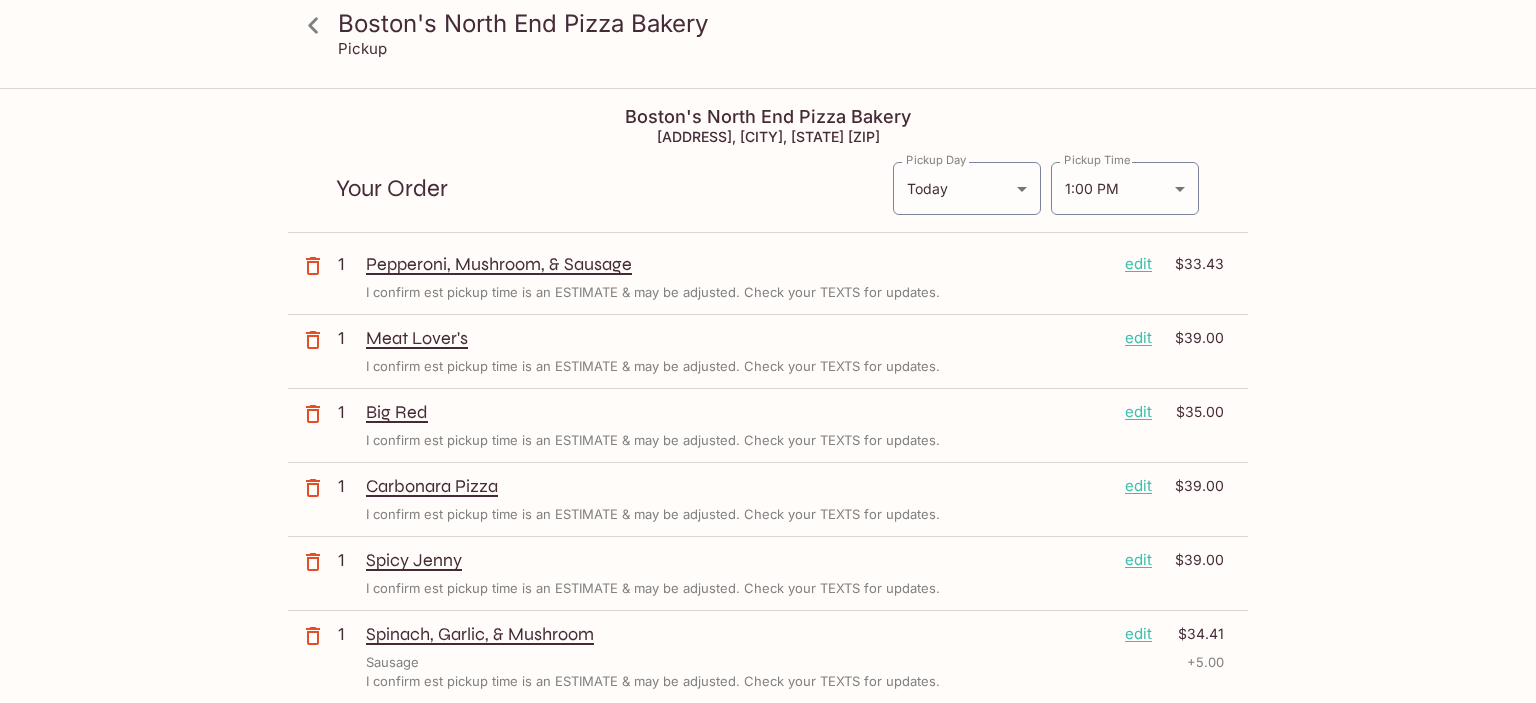 type on "CASEY NARUSAWA" 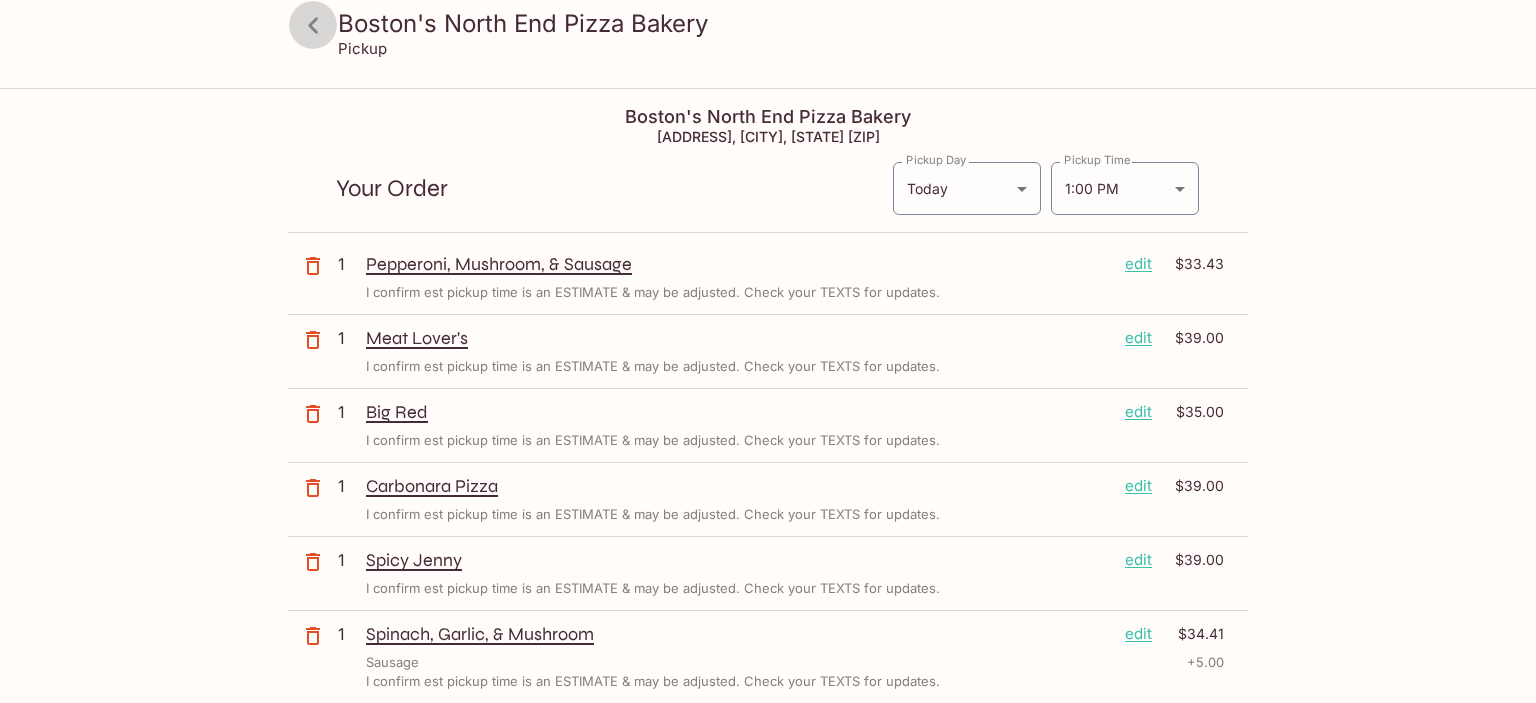 click 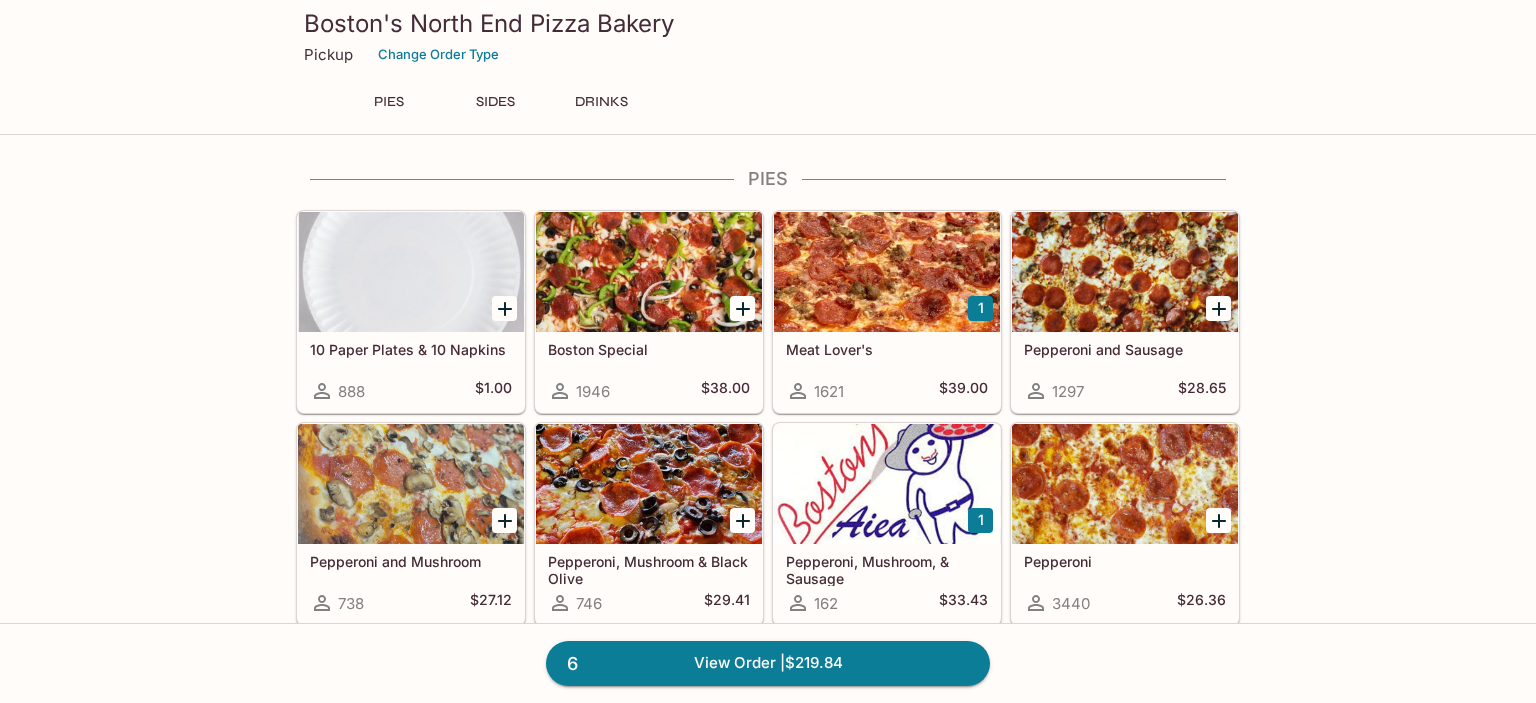 click 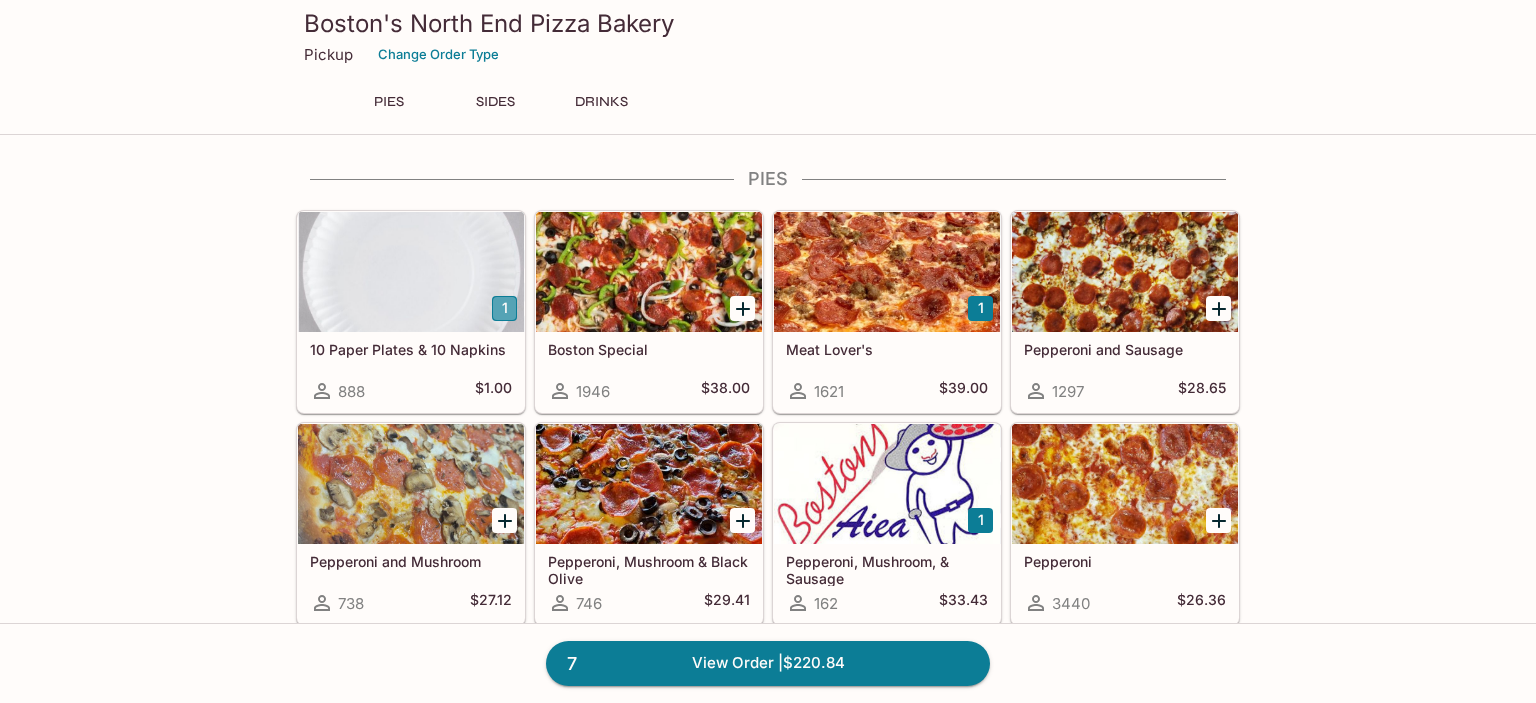 click on "1" at bounding box center [504, 308] 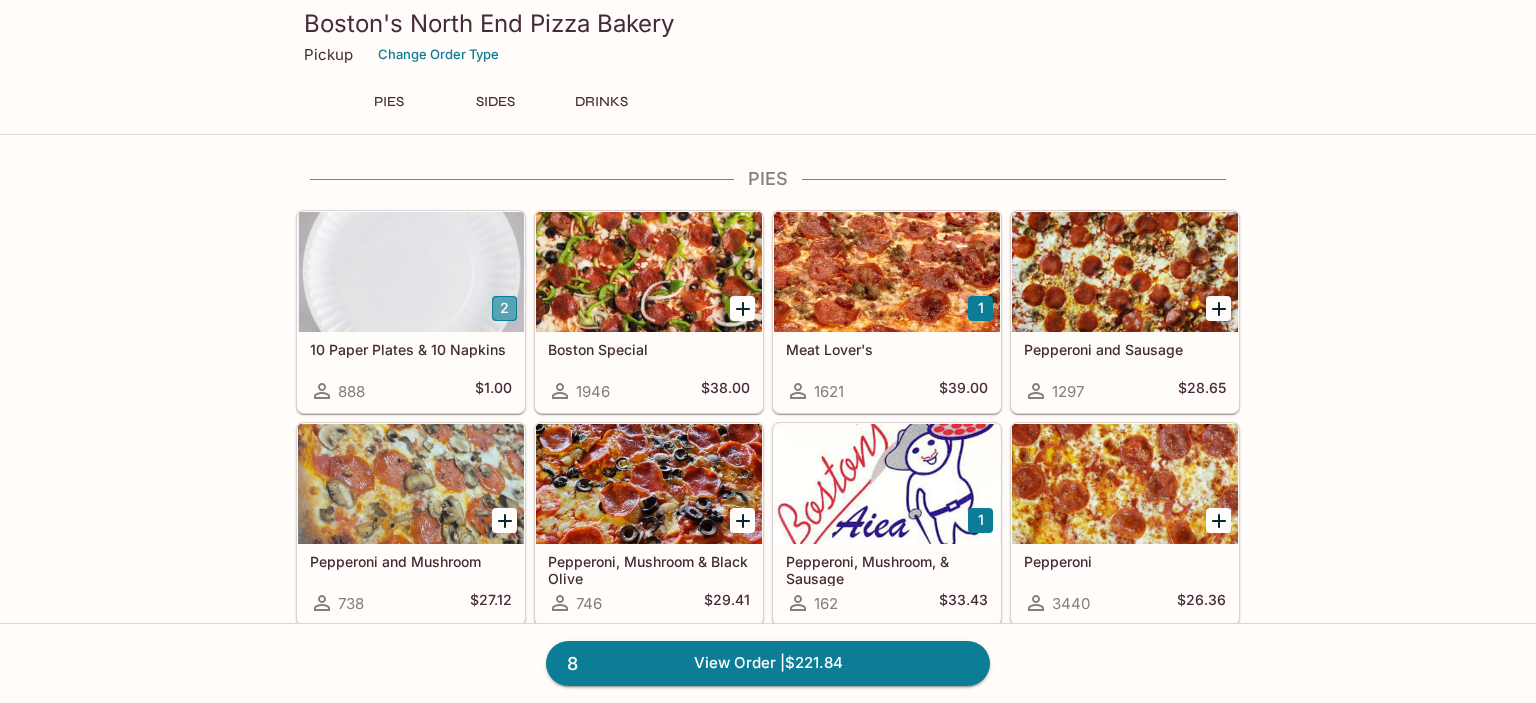 click on "2" at bounding box center [504, 308] 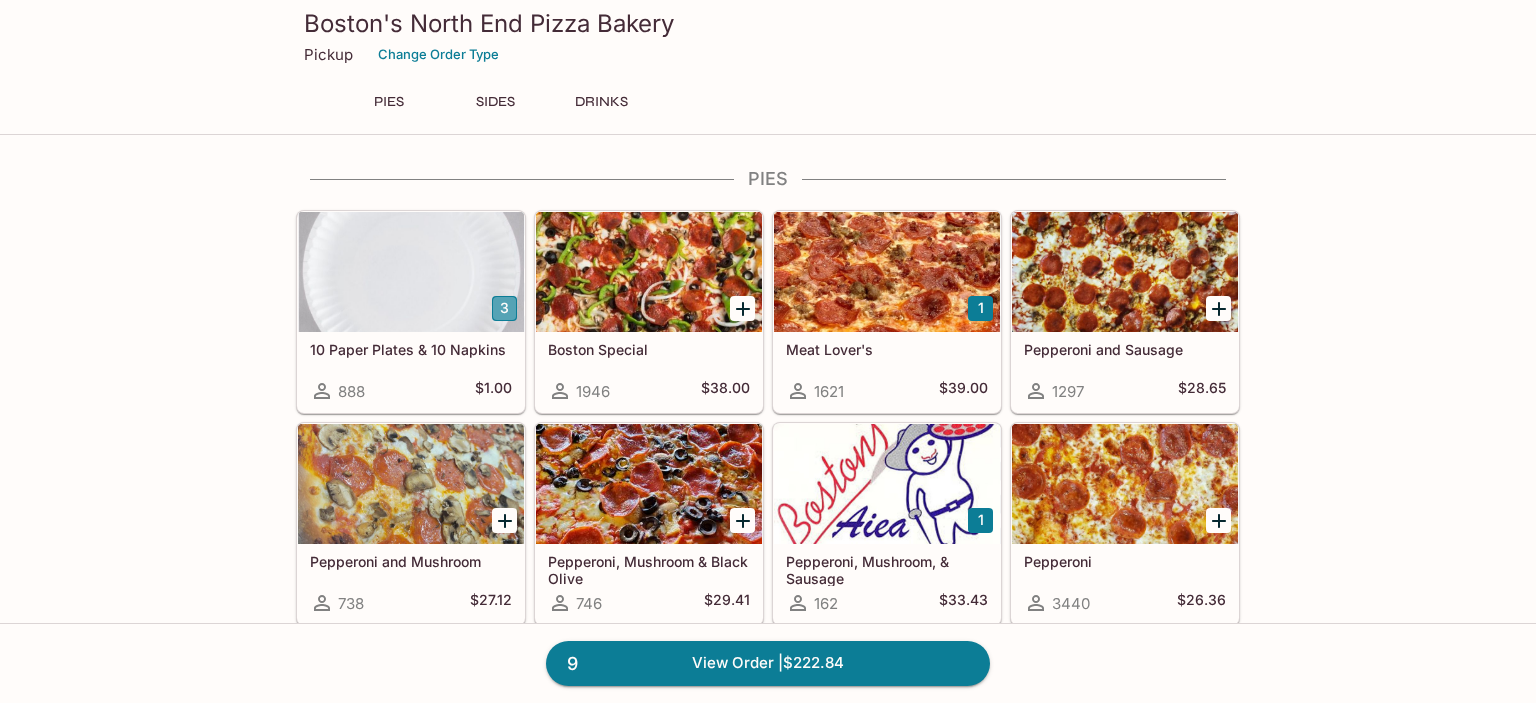 click on "3" at bounding box center (504, 308) 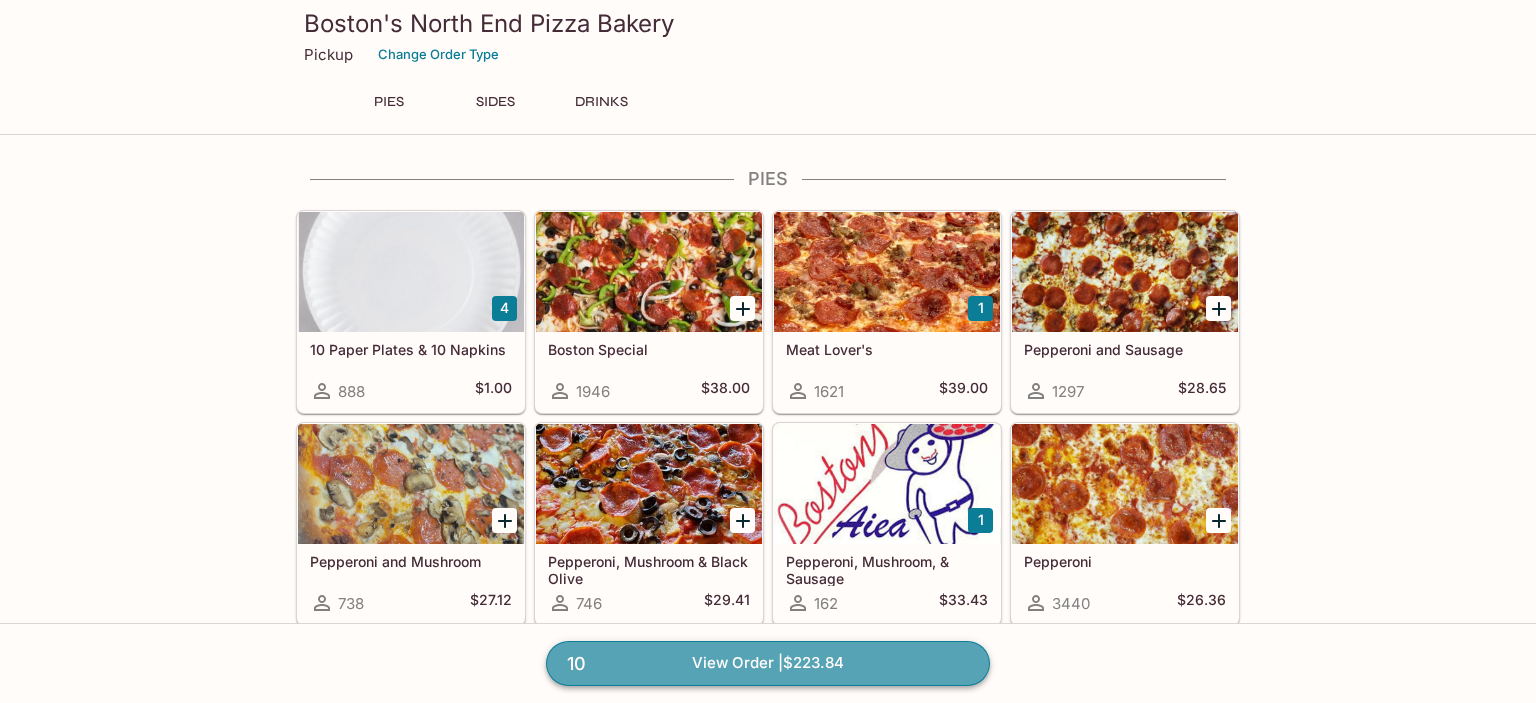 click on "10 View Order |  $223.84" at bounding box center [768, 663] 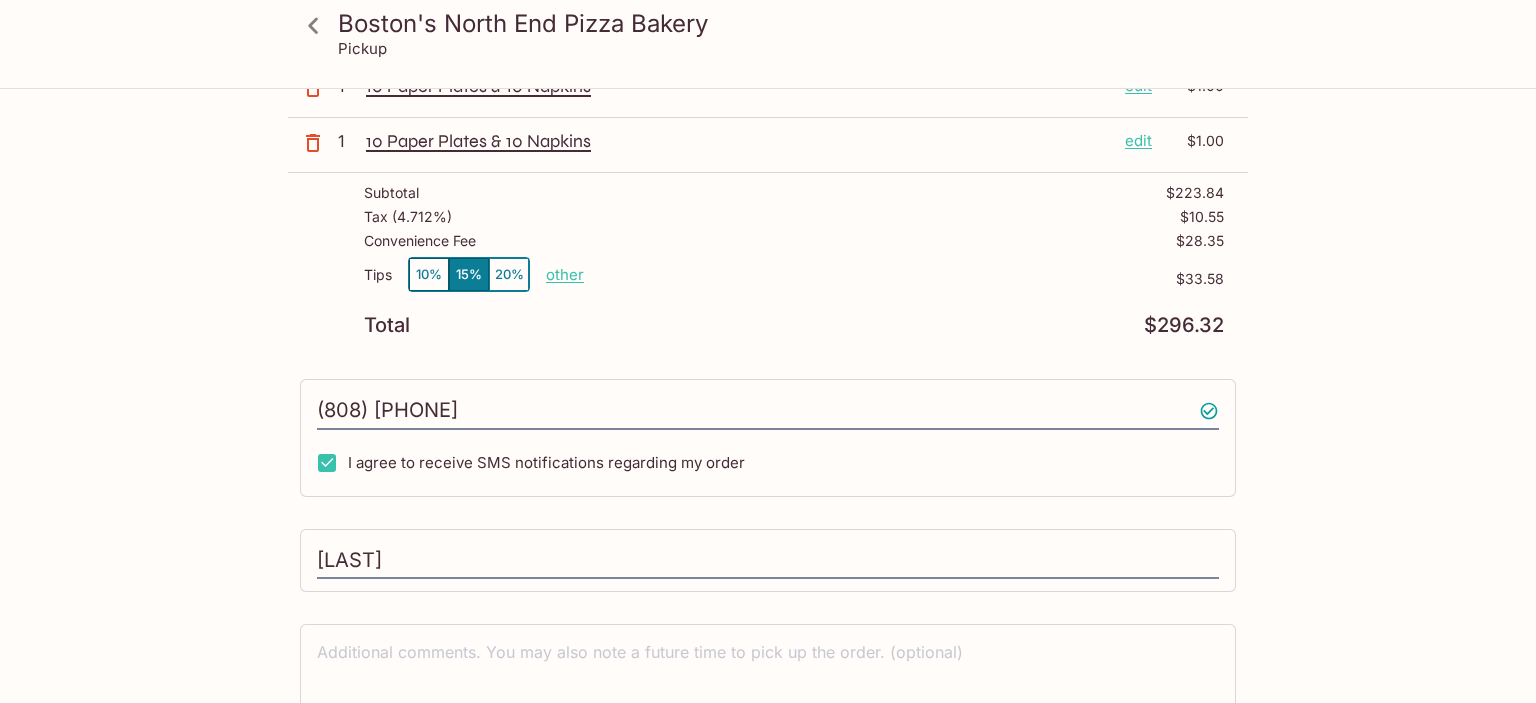 scroll, scrollTop: 743, scrollLeft: 0, axis: vertical 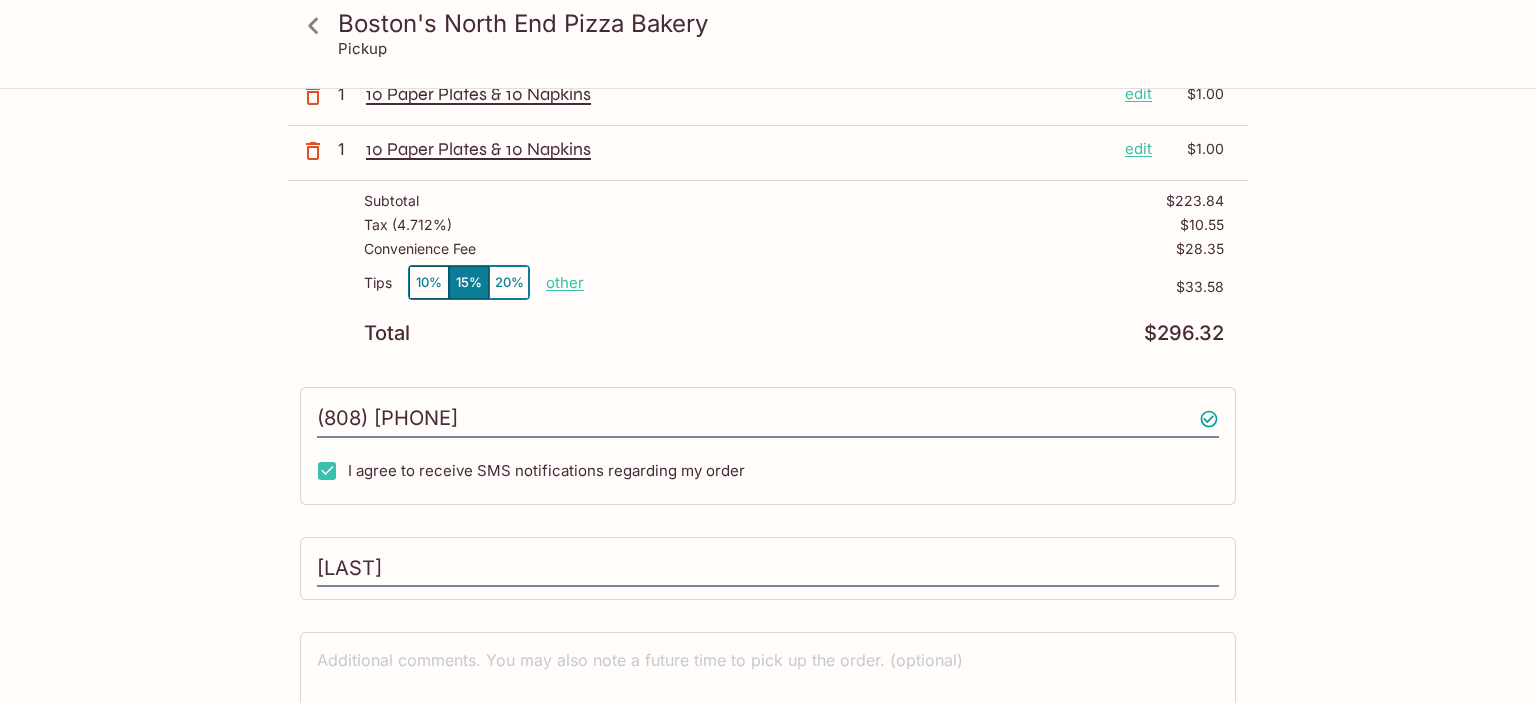 click on "other" at bounding box center [565, 282] 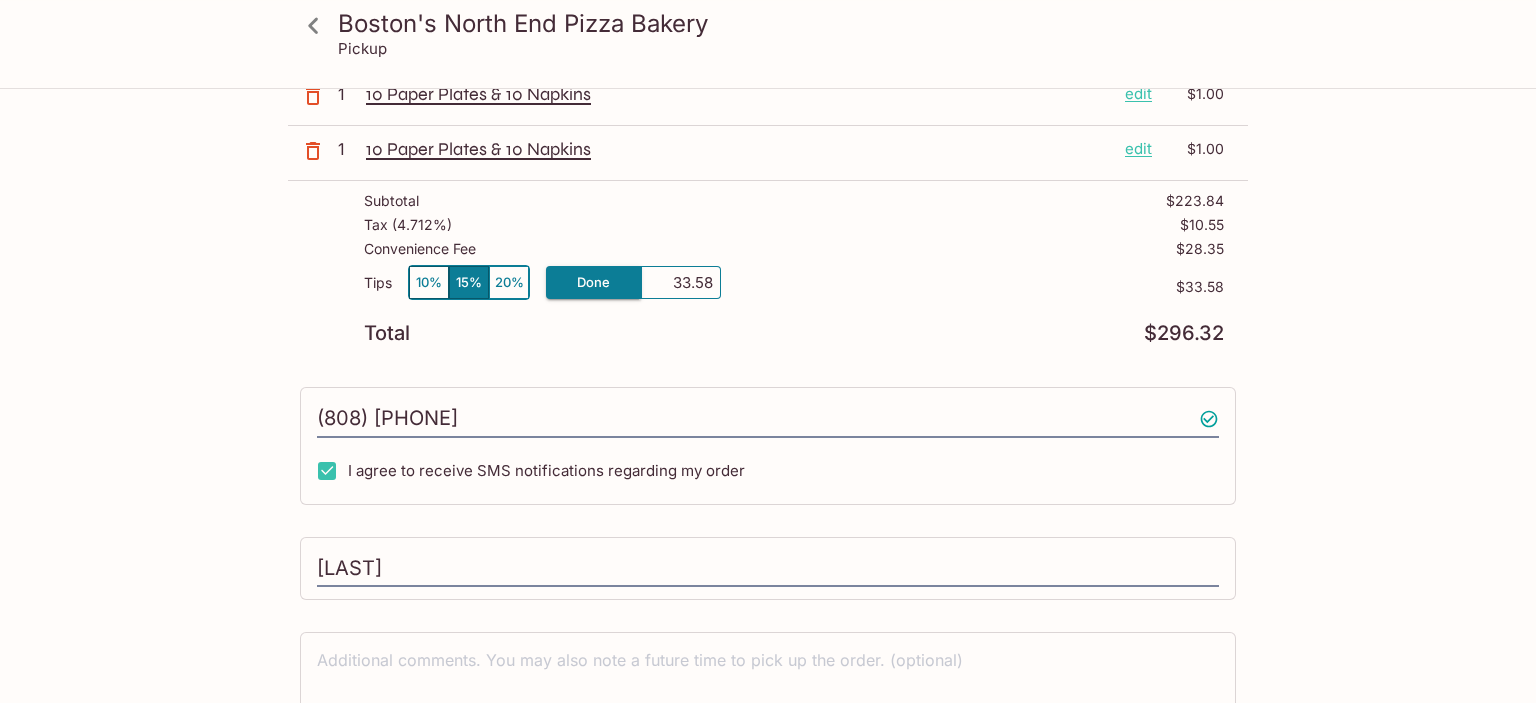 drag, startPoint x: 681, startPoint y: 272, endPoint x: 750, endPoint y: 281, distance: 69.58448 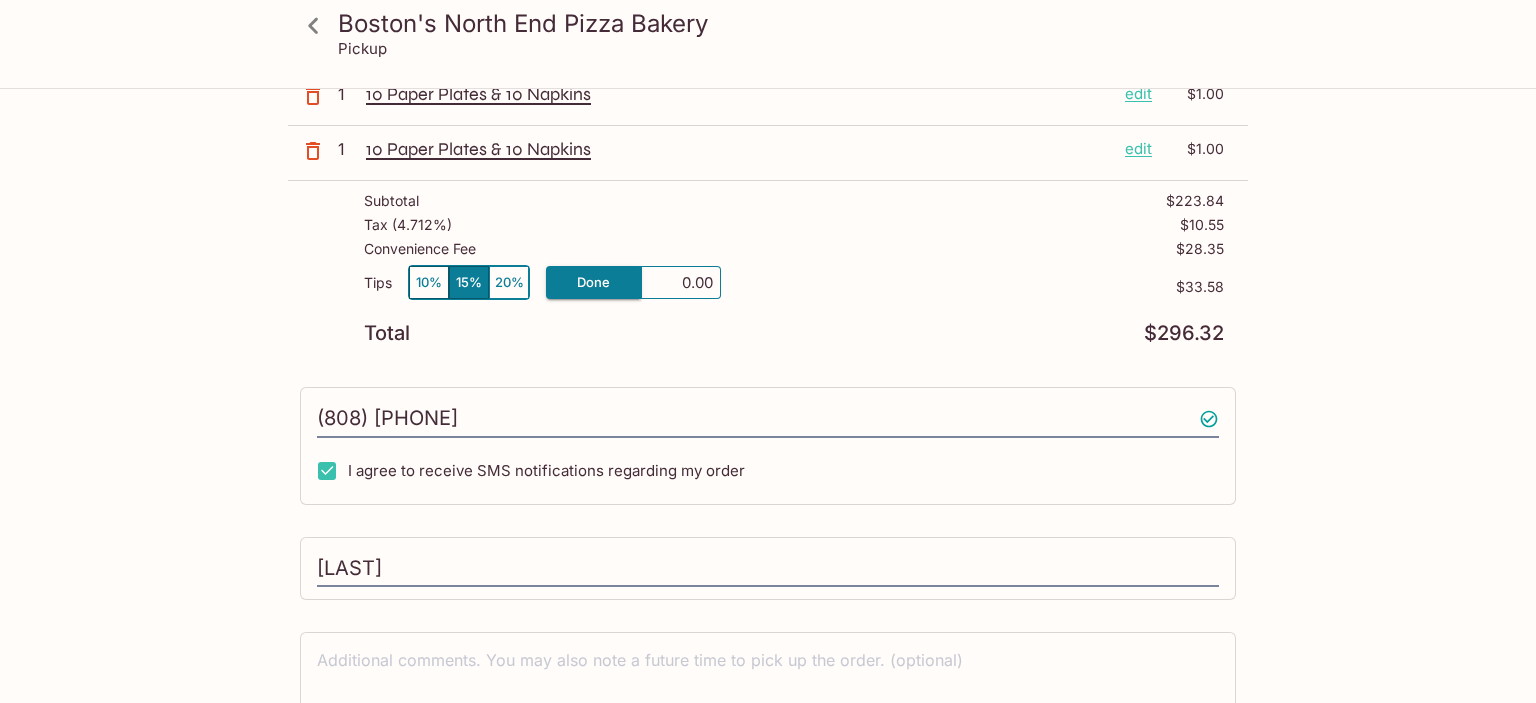 type on "0.00" 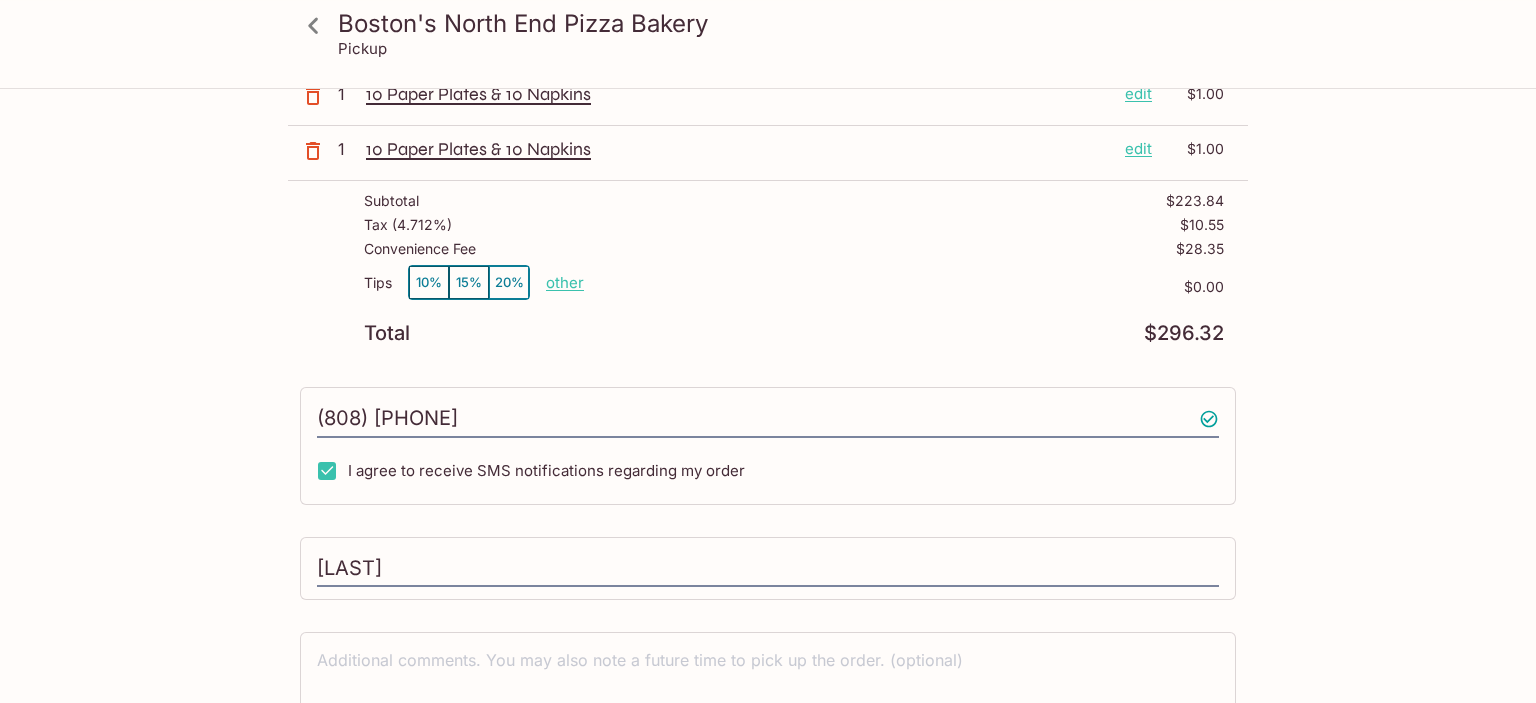 click on "$0.00" at bounding box center [904, 287] 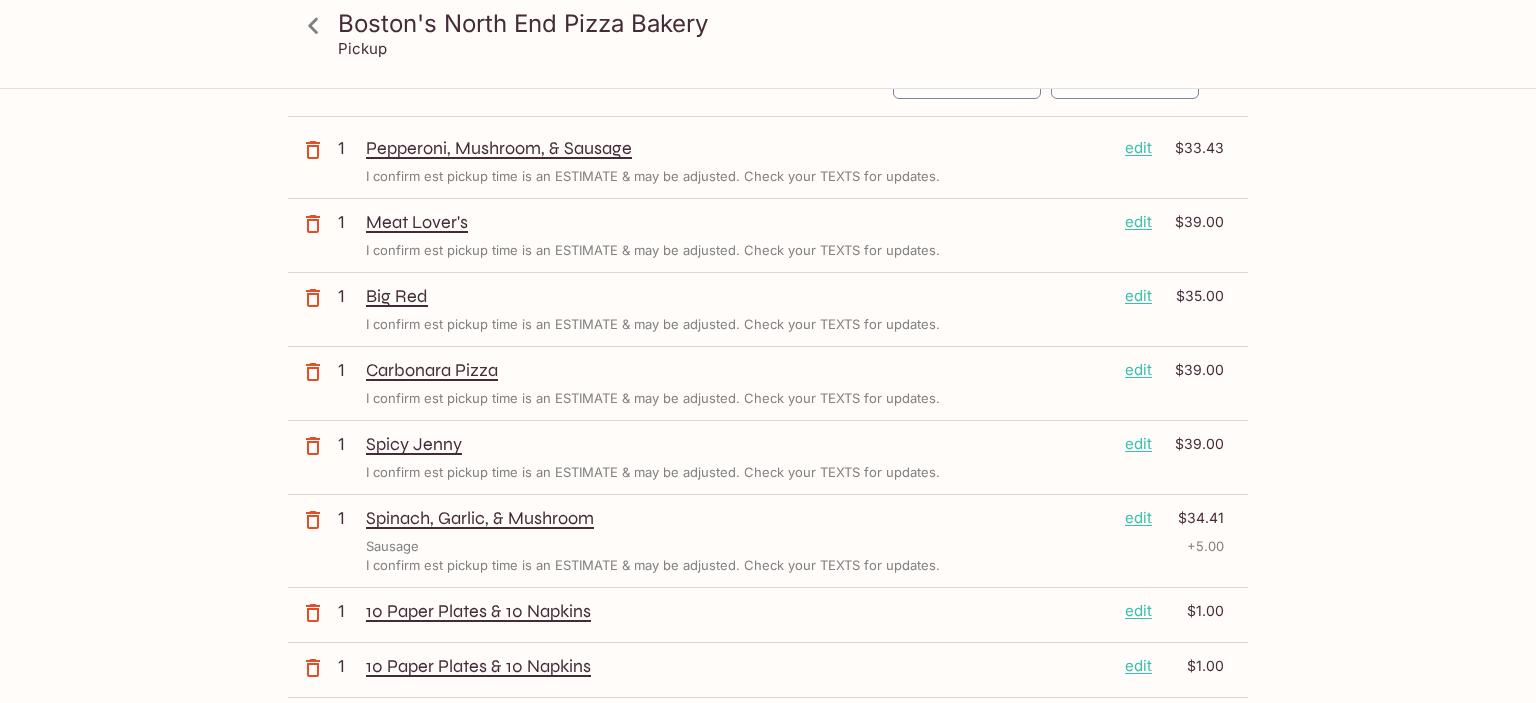scroll, scrollTop: 128, scrollLeft: 0, axis: vertical 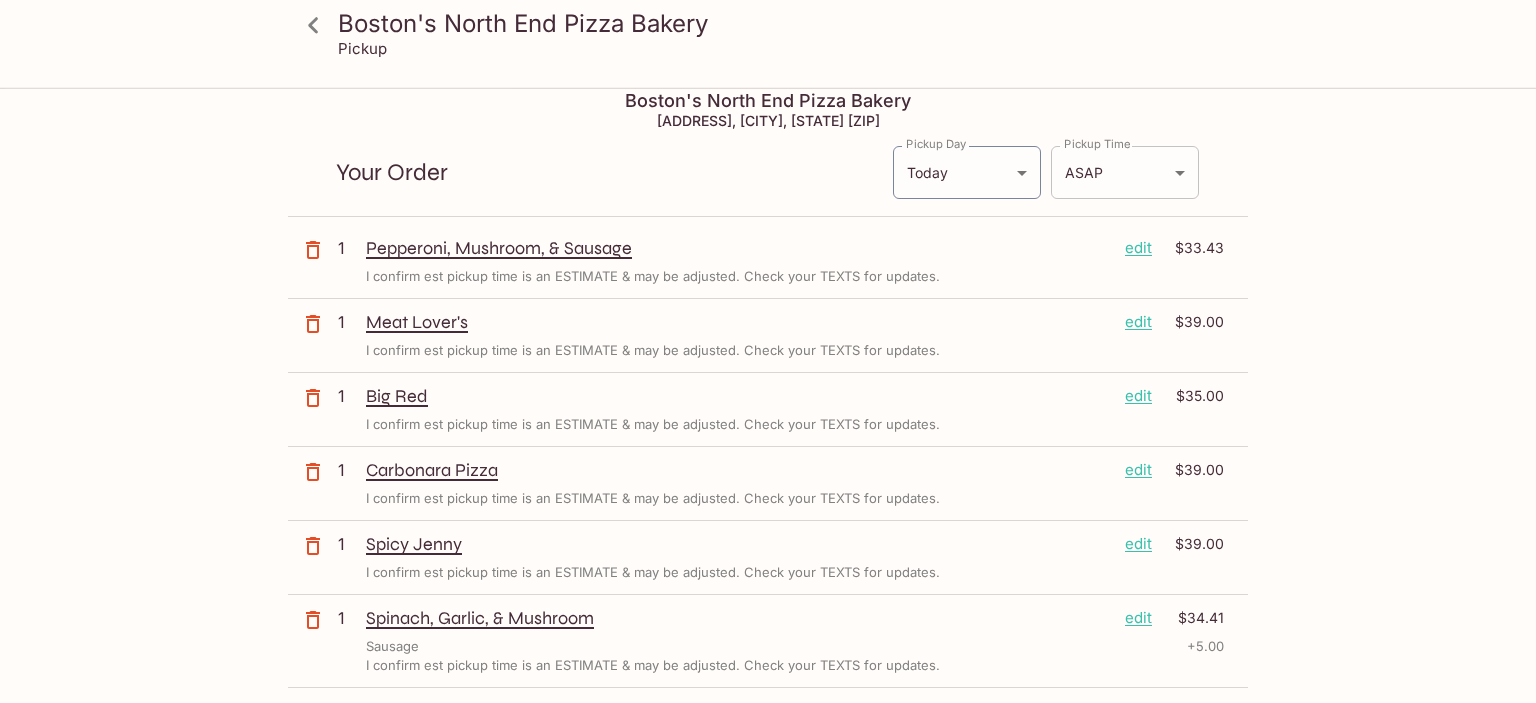 click on "Boston's North End Pizza Bakery Pickup Boston's North End Pizza Bakery 98-302 Kamehameha Hwy, Aiea, HI 96701 Your Order Pickup Day Today Today Pickup Day Pickup Time ASAP ASAP Pickup Time 1 Pepperoni, Mushroom, & Sausage edit $33.43 I confirm est pickup time is an ESTIMATE & may be adjusted. Check your TEXTS for updates. 1 Meat Lover's edit $39.00 I confirm est pickup time is an ESTIMATE & may be adjusted. Check your TEXTS for updates. 1 Big Red edit $35.00 I confirm est pickup time is an ESTIMATE & may be adjusted. Check your TEXTS for updates. 1 Carbonara Pizza edit $39.00 I confirm est pickup time is an ESTIMATE & may be adjusted. Check your TEXTS for updates. 1 Spicy Jenny edit $39.00 I confirm est pickup time is an ESTIMATE & may be adjusted. Check your TEXTS for updates. 1 Spinach, Garlic, & Mushroom edit $34.41 Sausage + 5.00 I confirm est pickup time is an ESTIMATE & may be adjusted. Check your TEXTS for updates. 1 10 Paper Plates & 10 Napkins edit $1.00 1 10 Paper Plates & 10 Napkins edit $1.00 1 1 )" at bounding box center (768, 425) 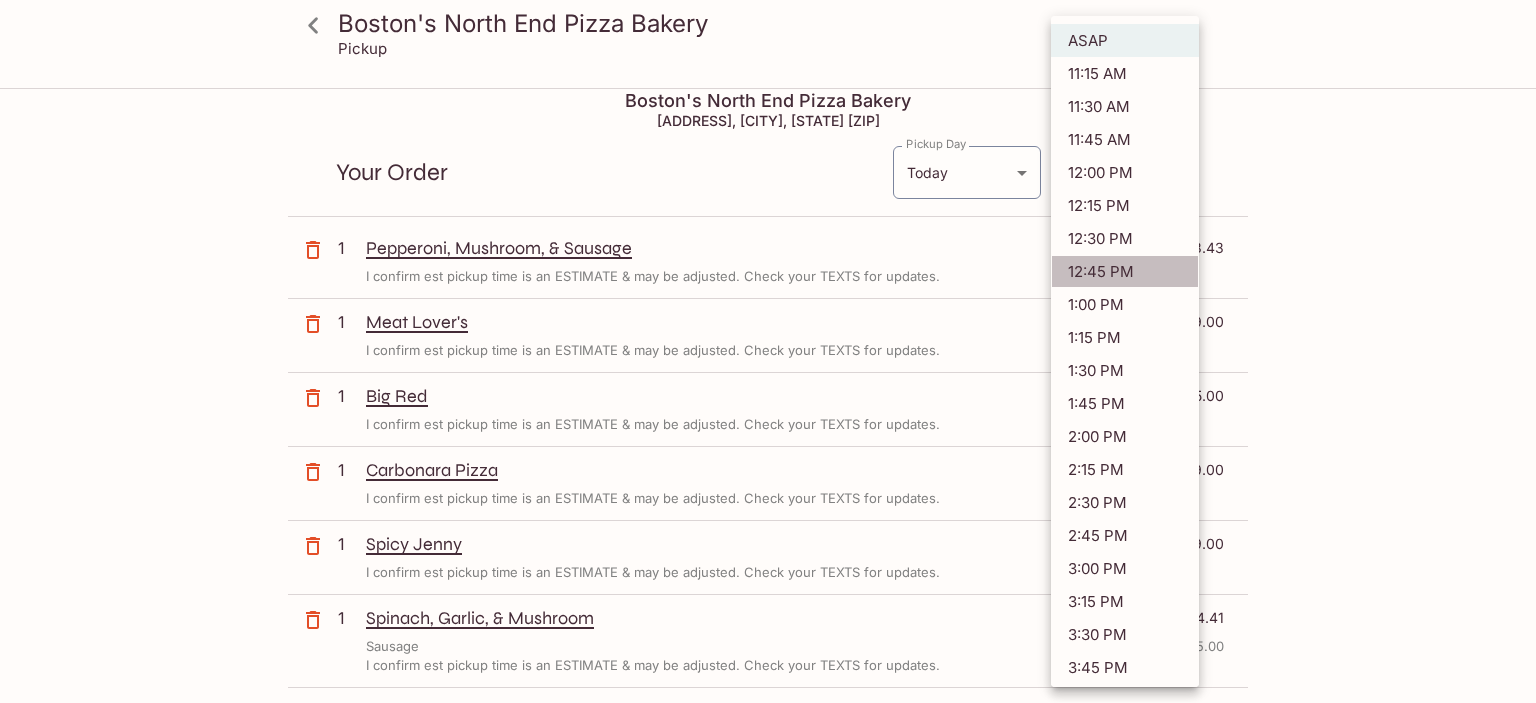 click on "12:45 PM" at bounding box center [1125, 271] 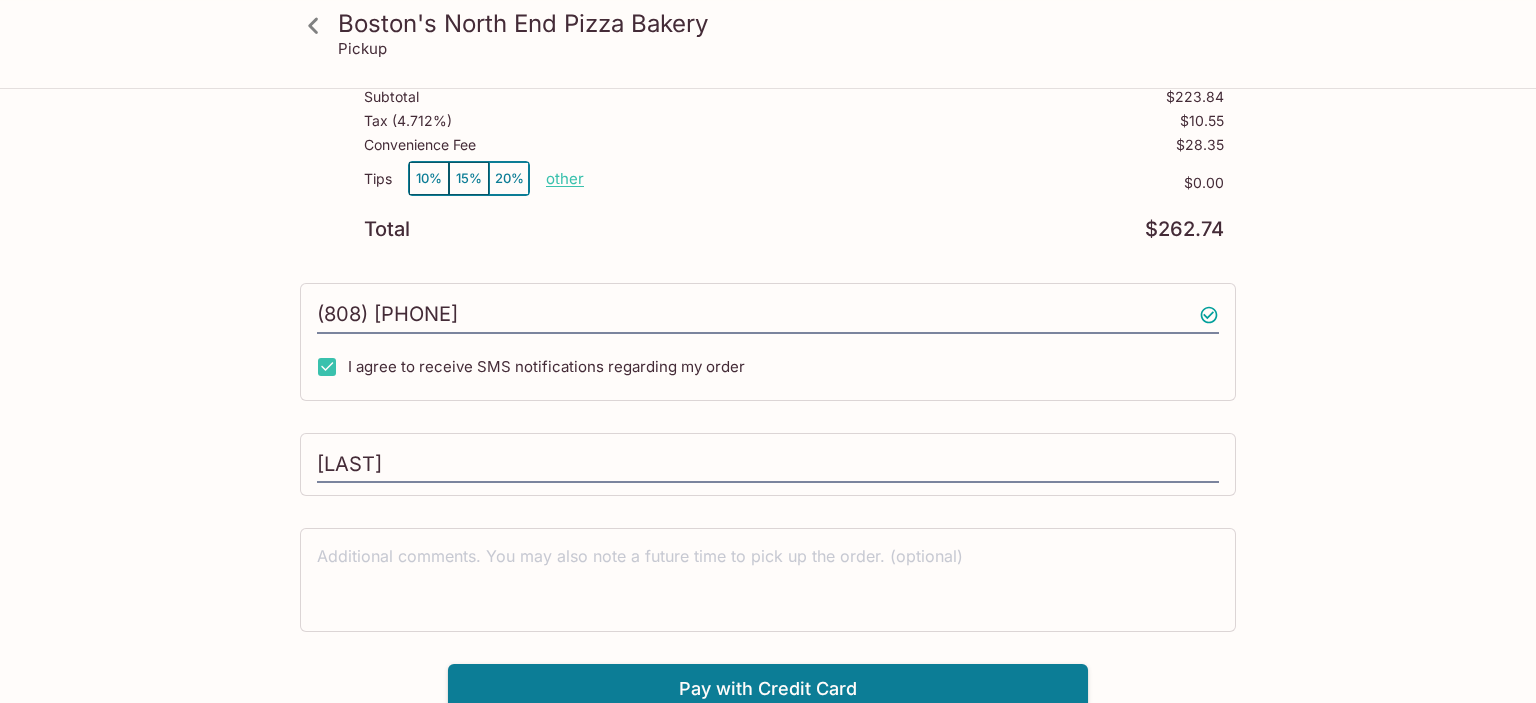 scroll, scrollTop: 852, scrollLeft: 0, axis: vertical 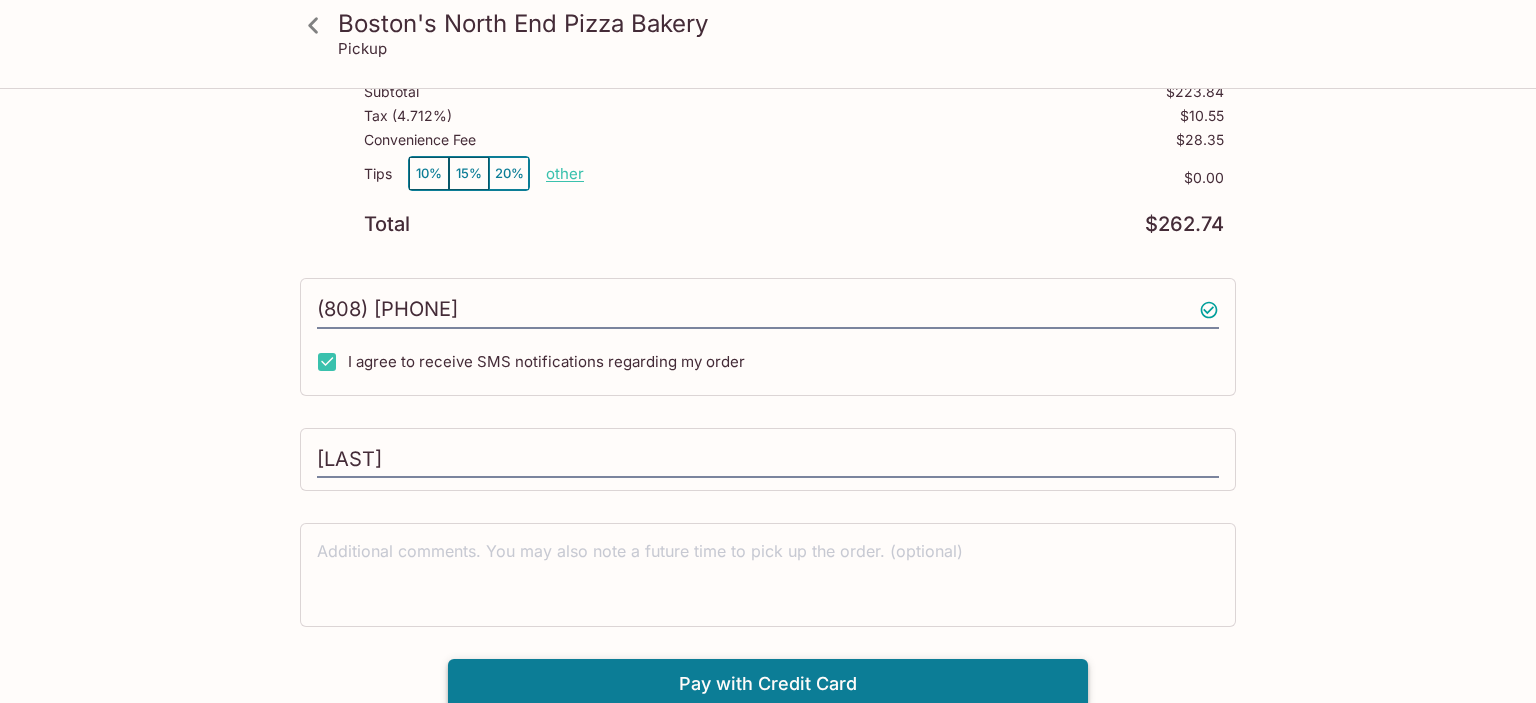 click on "Pay with Credit Card" at bounding box center [768, 684] 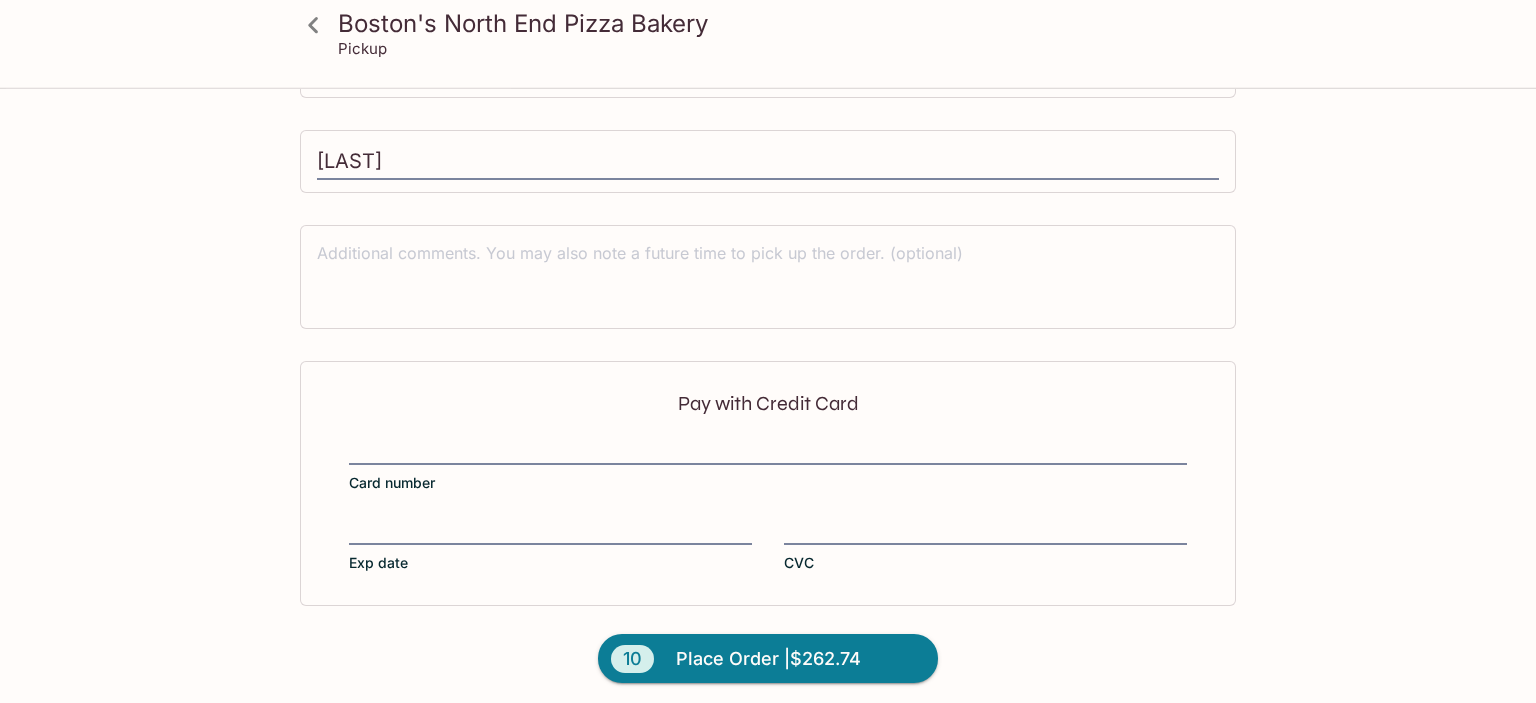 scroll, scrollTop: 1151, scrollLeft: 0, axis: vertical 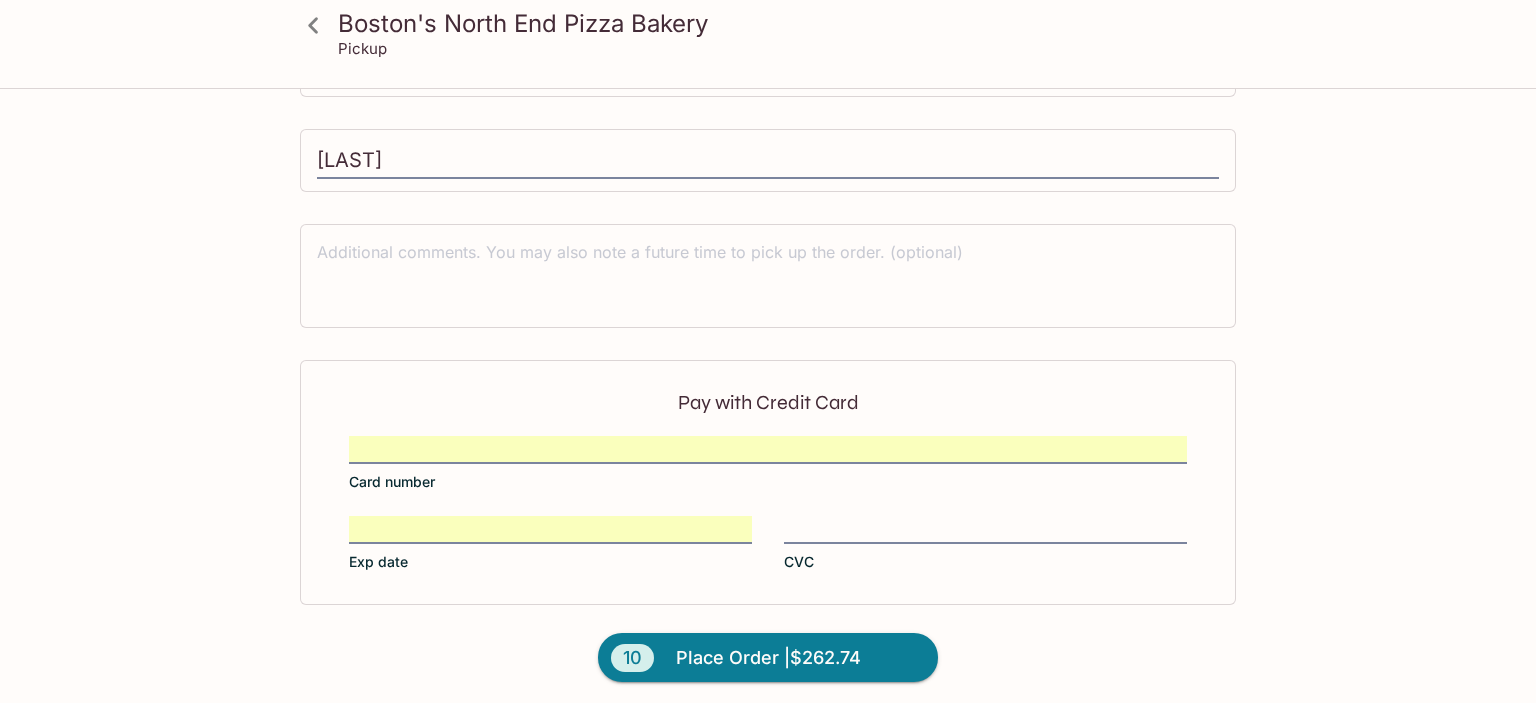 click on "Card number" at bounding box center (392, 482) 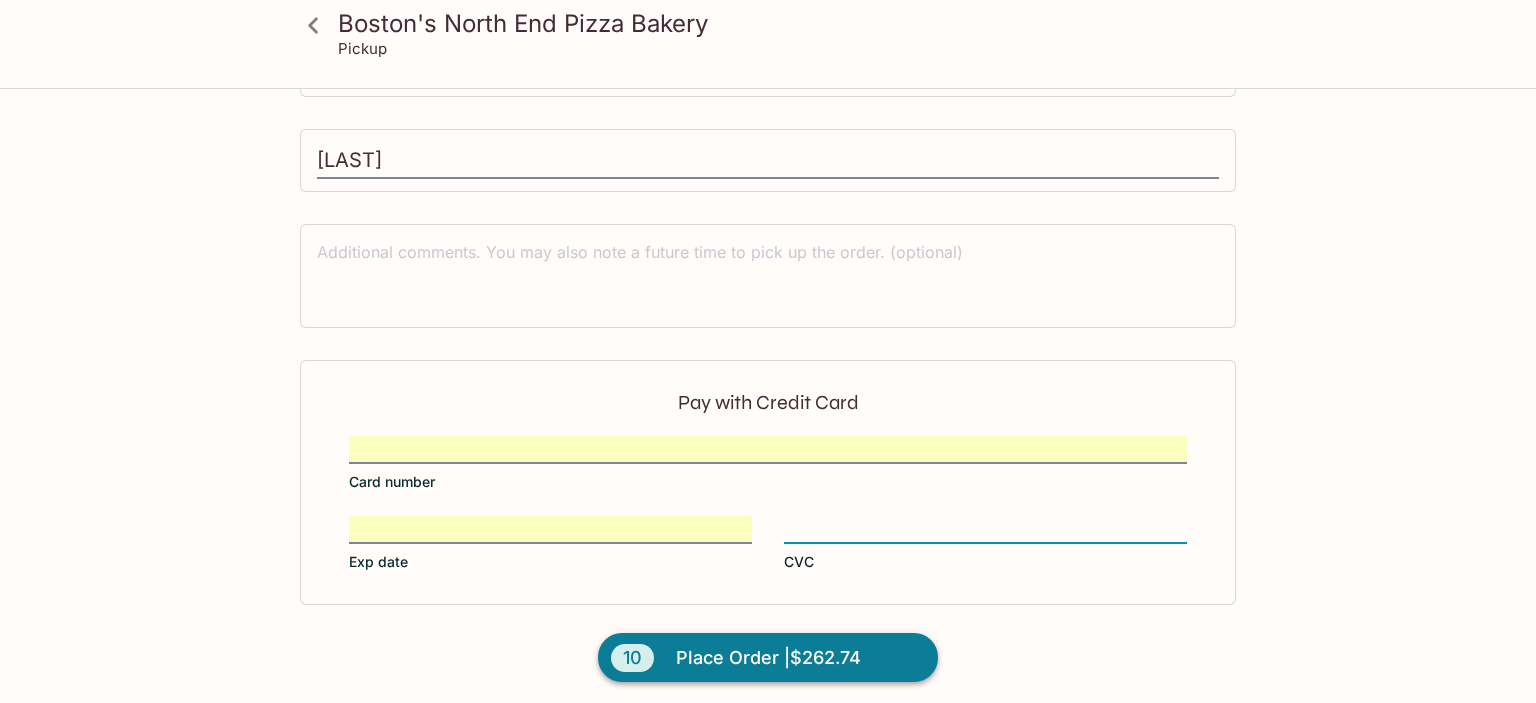 click on "10 Place Order |  $262.74" at bounding box center [768, 658] 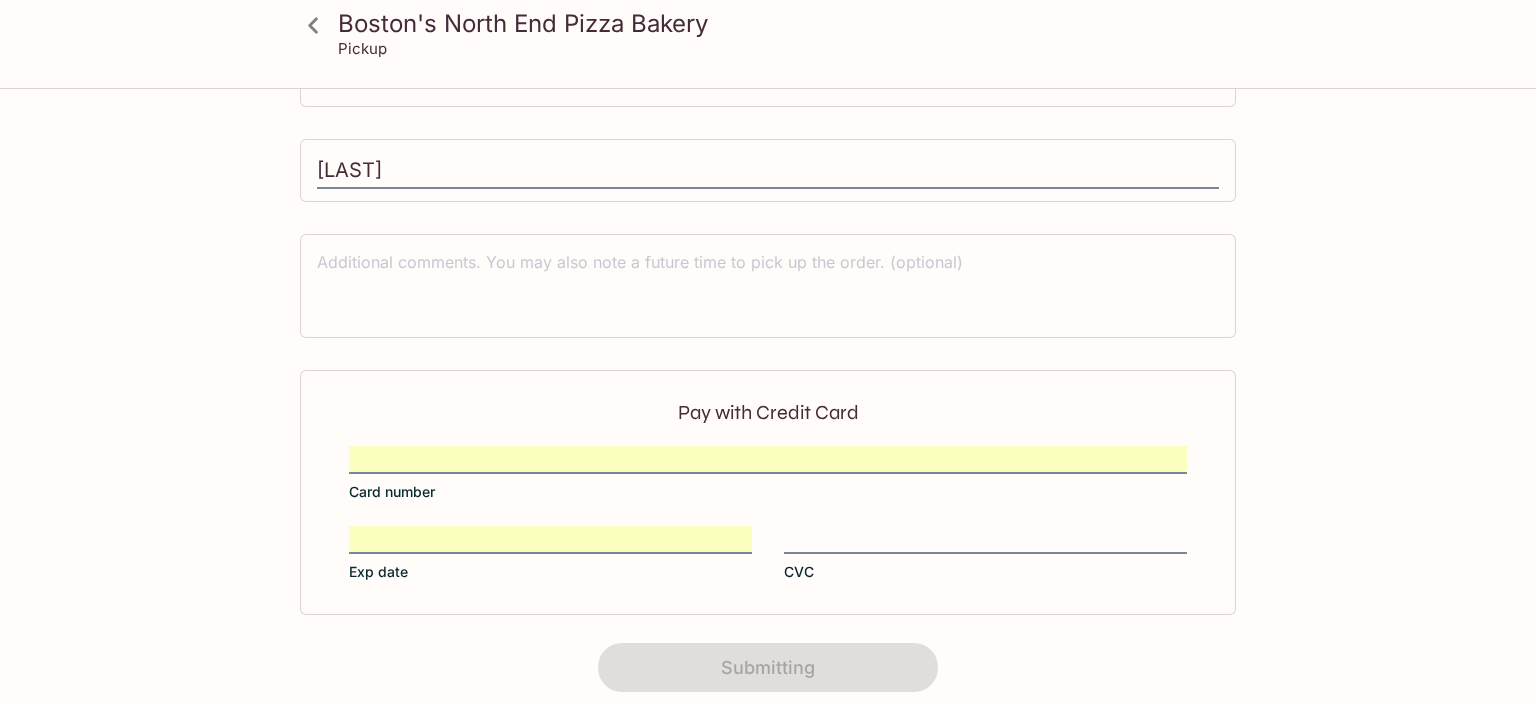 scroll, scrollTop: 466, scrollLeft: 0, axis: vertical 